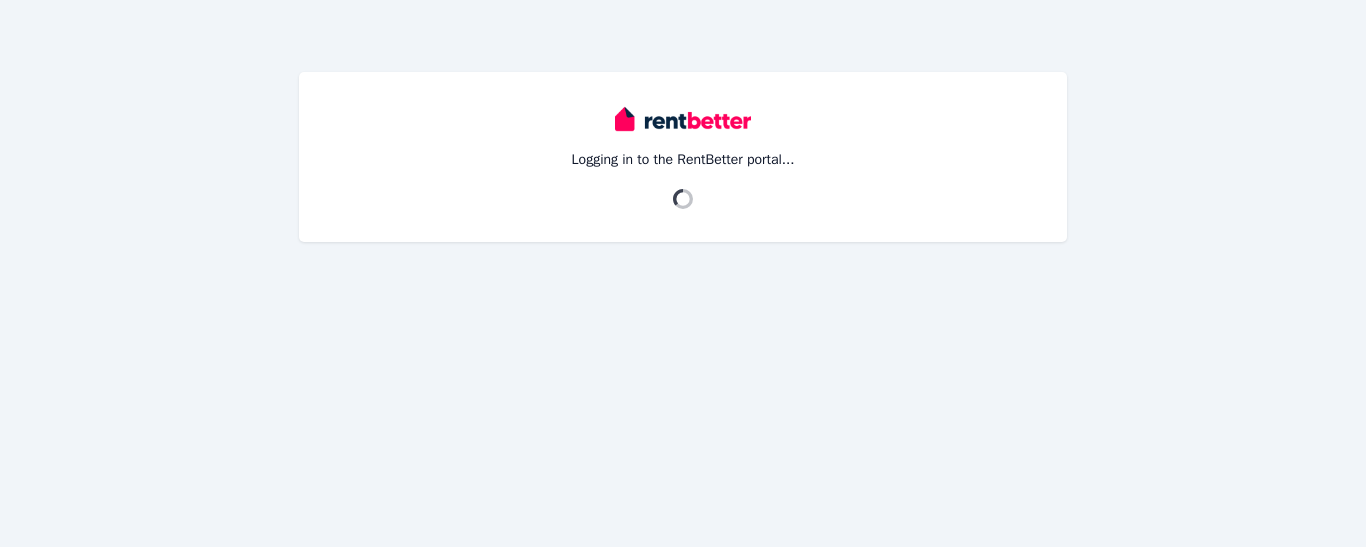 scroll, scrollTop: 0, scrollLeft: 0, axis: both 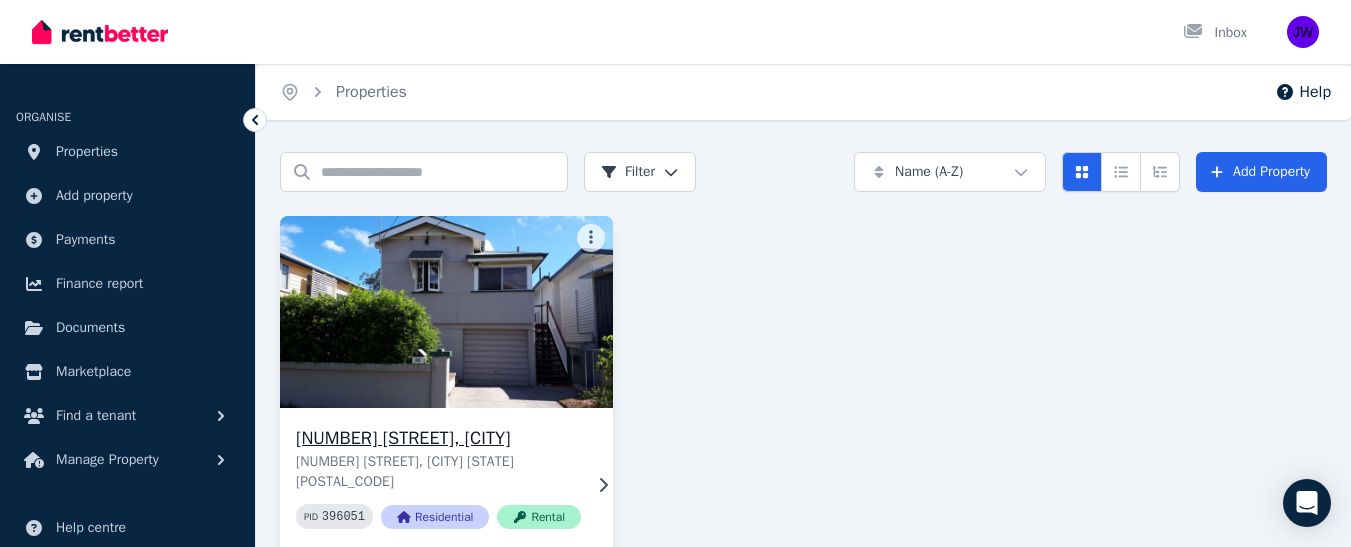click on "57 Shepherd St, Wynnum" at bounding box center [438, 438] 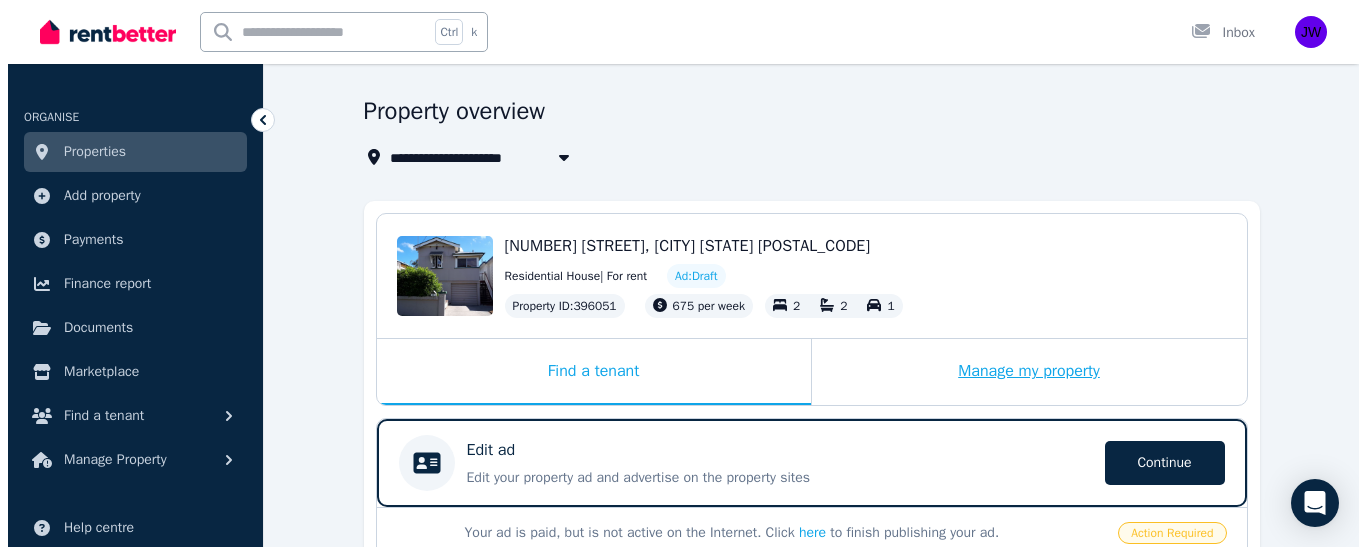 scroll, scrollTop: 56, scrollLeft: 0, axis: vertical 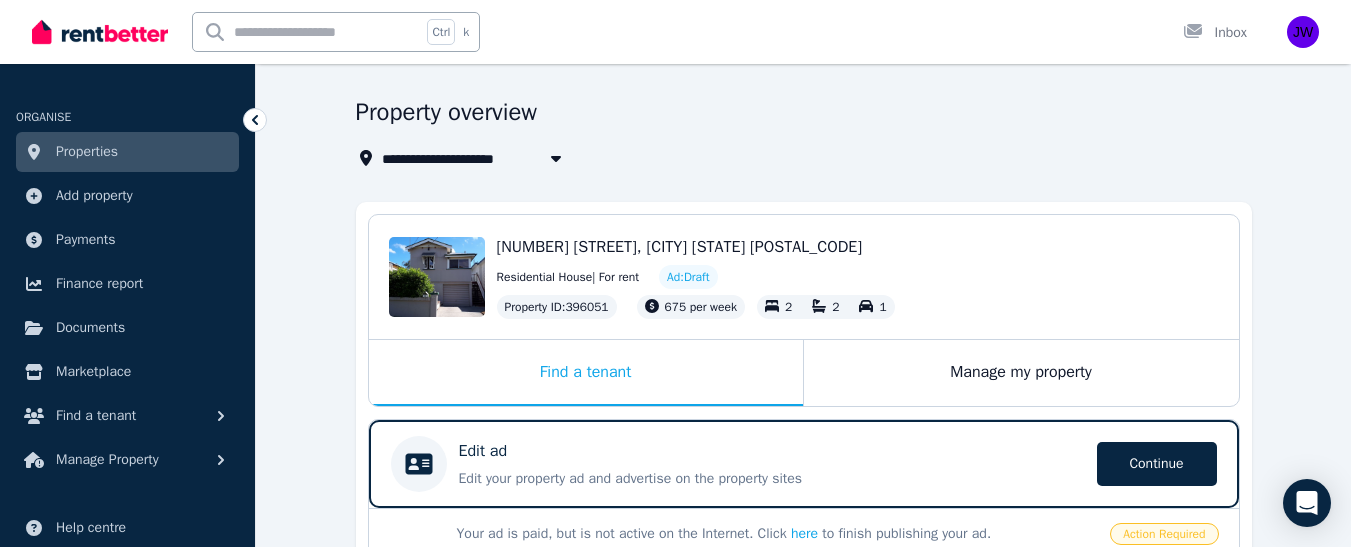 click on "Ad:  Draft" at bounding box center [688, 277] 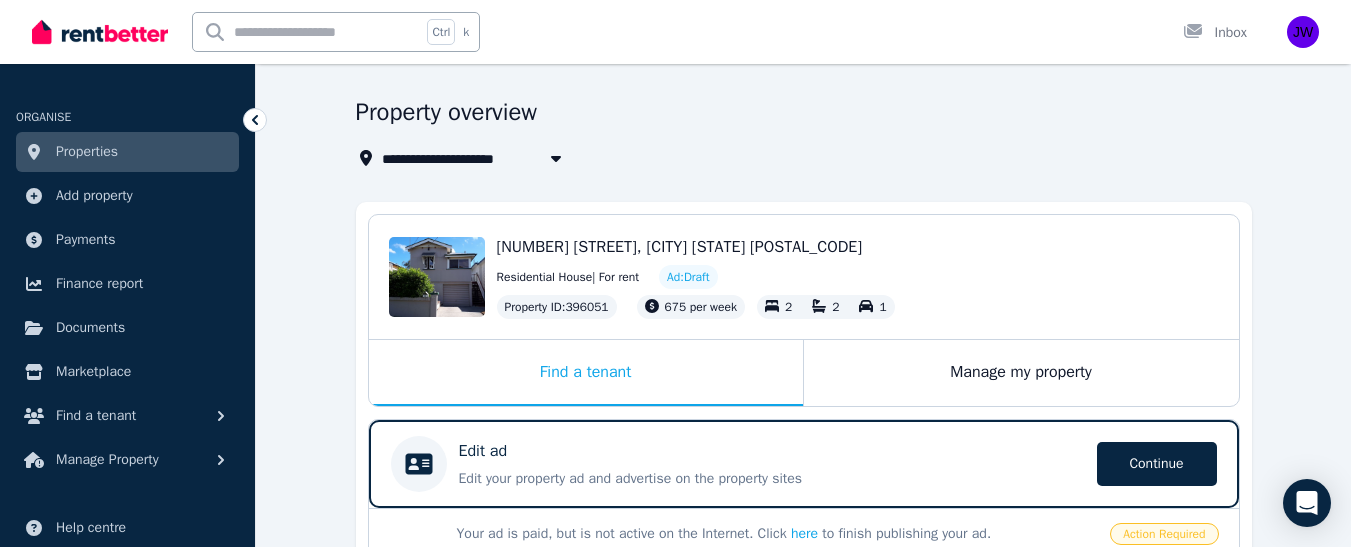 click on "Ad:  Draft" at bounding box center (688, 277) 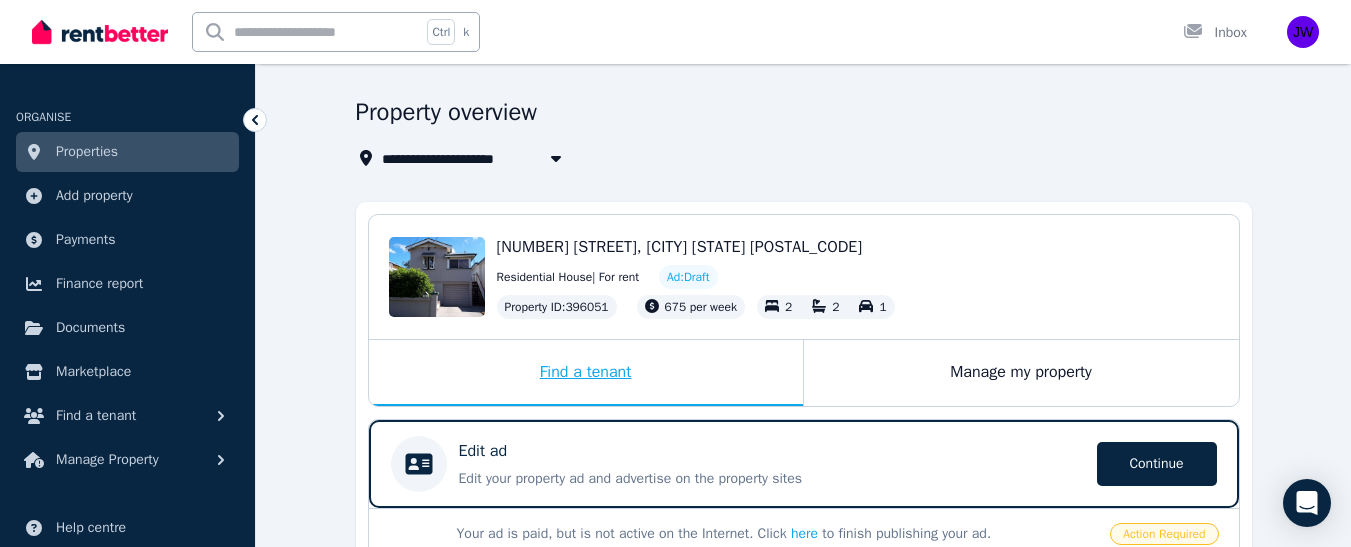 click on "Find a tenant" at bounding box center [586, 373] 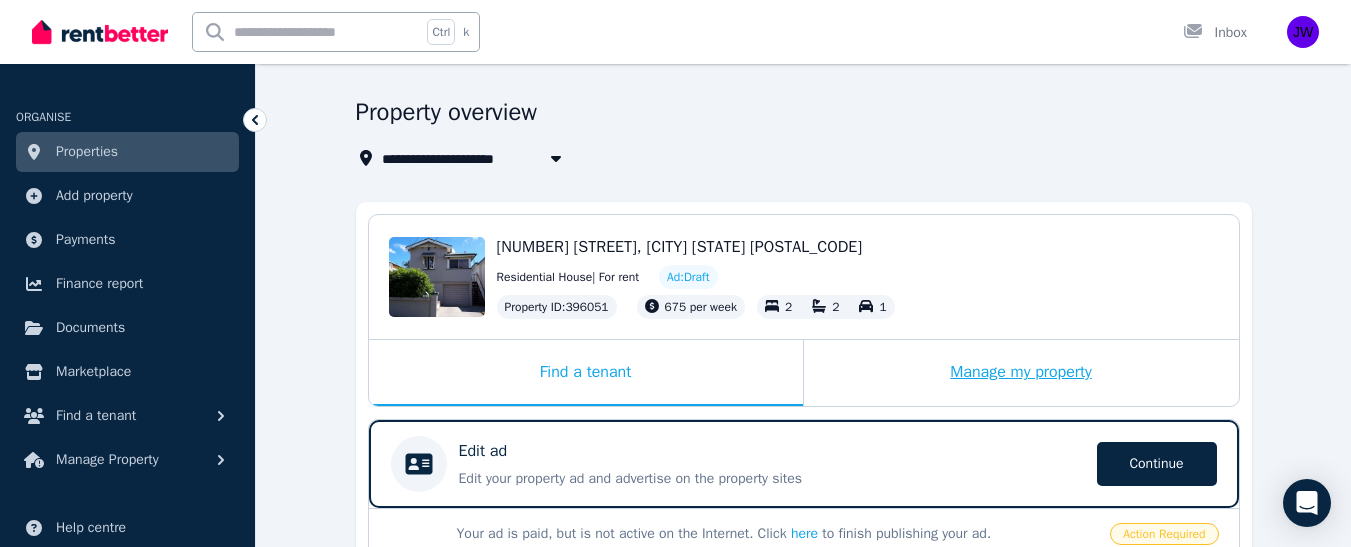 click on "Manage my property" at bounding box center (1021, 373) 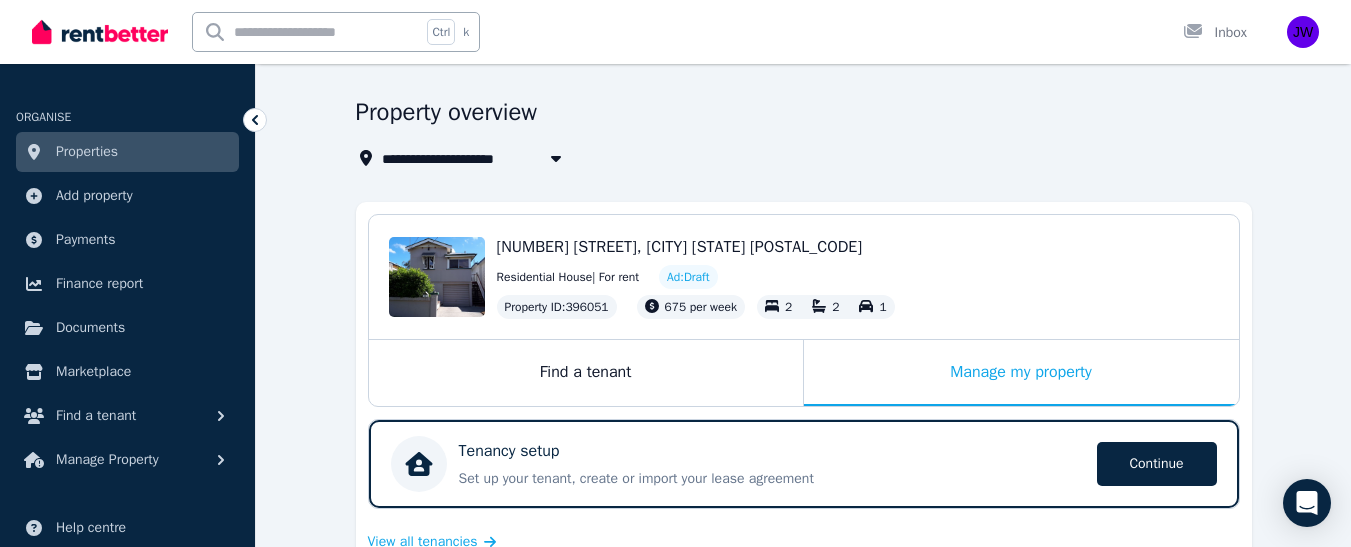 click on "57 Shepherd St, Wynnum QLD 4178 Residential   House  | For rent Ad:  Draft Property ID :  396051 675 per week 2 2 1" at bounding box center [858, 277] 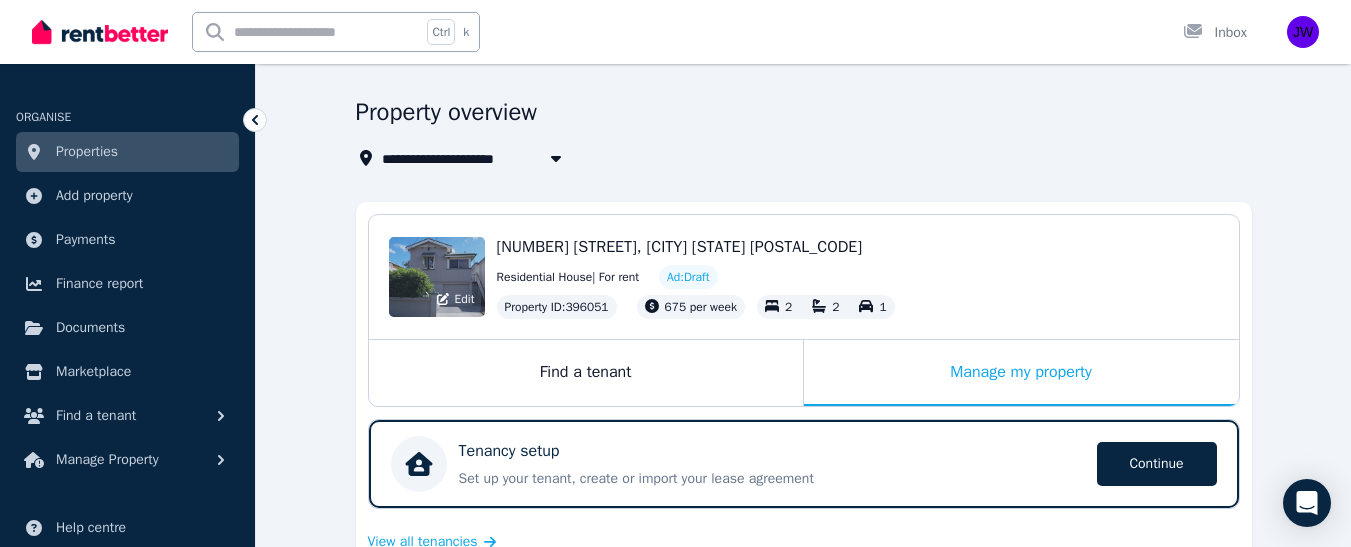 click on "Edit" at bounding box center [437, 277] 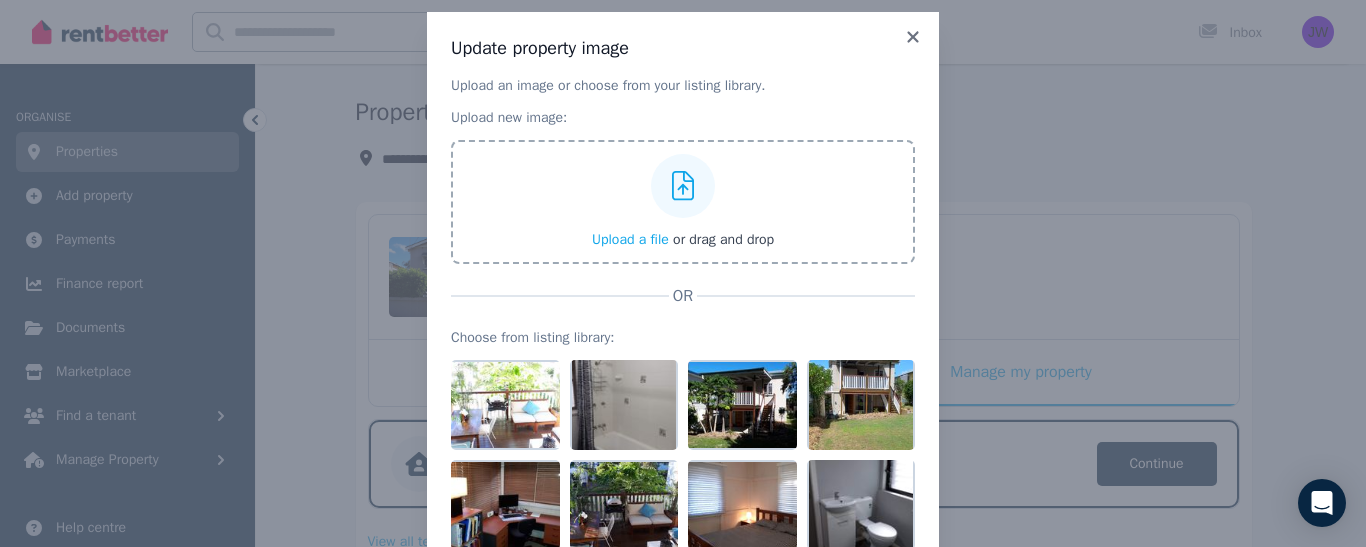 scroll, scrollTop: 21, scrollLeft: 0, axis: vertical 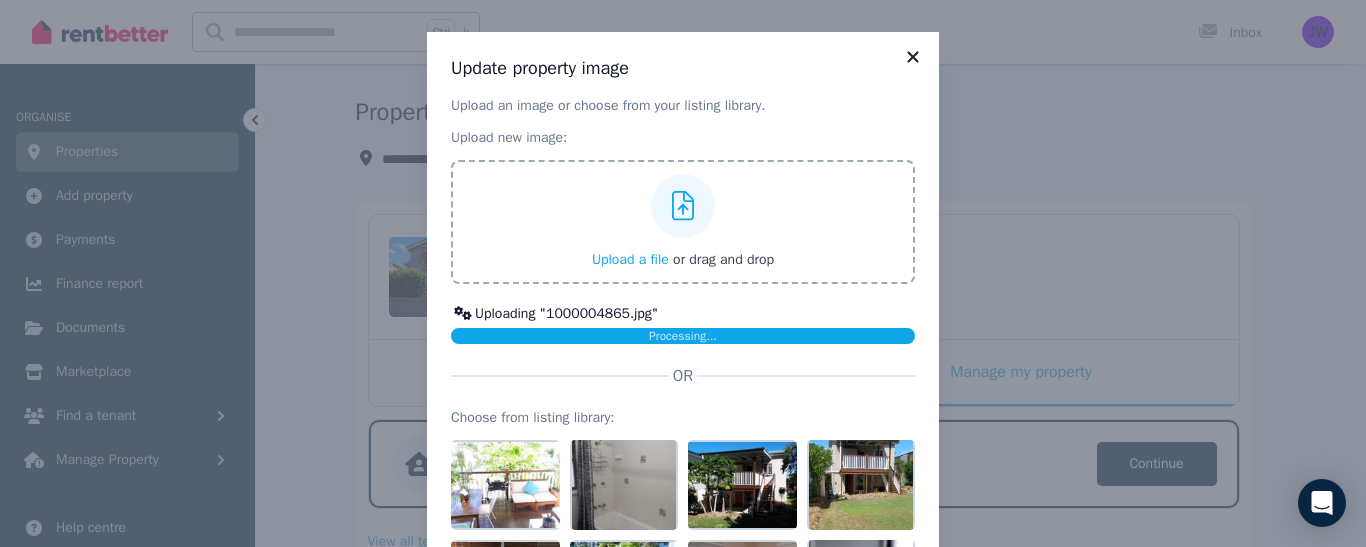click 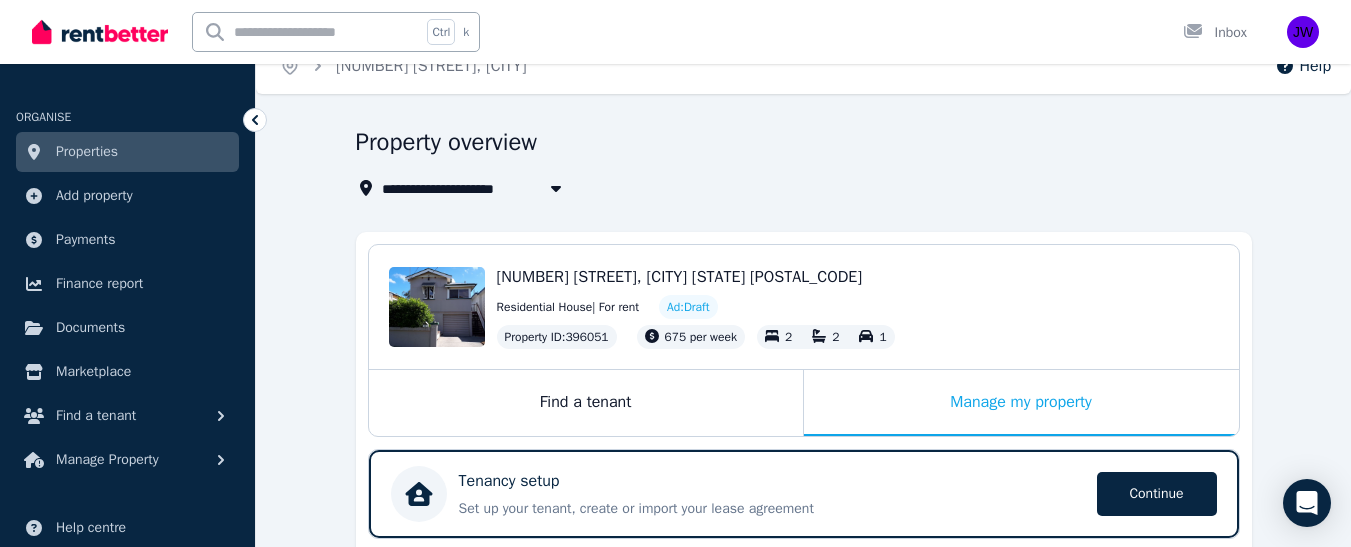 scroll, scrollTop: 23, scrollLeft: 0, axis: vertical 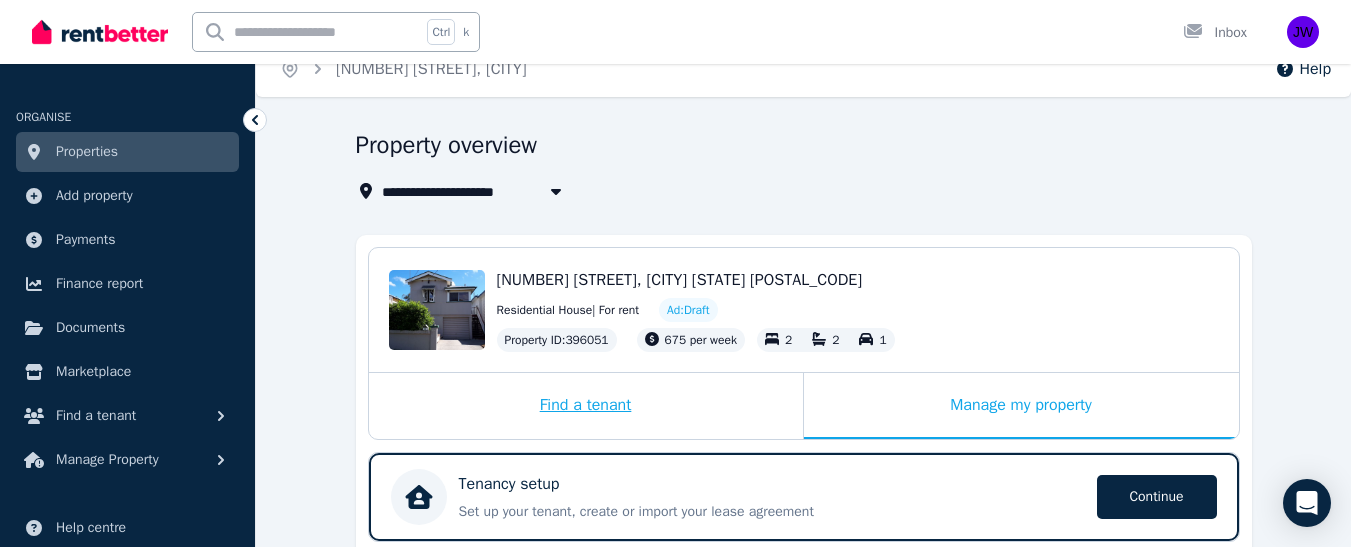 click on "Find a tenant" at bounding box center [586, 406] 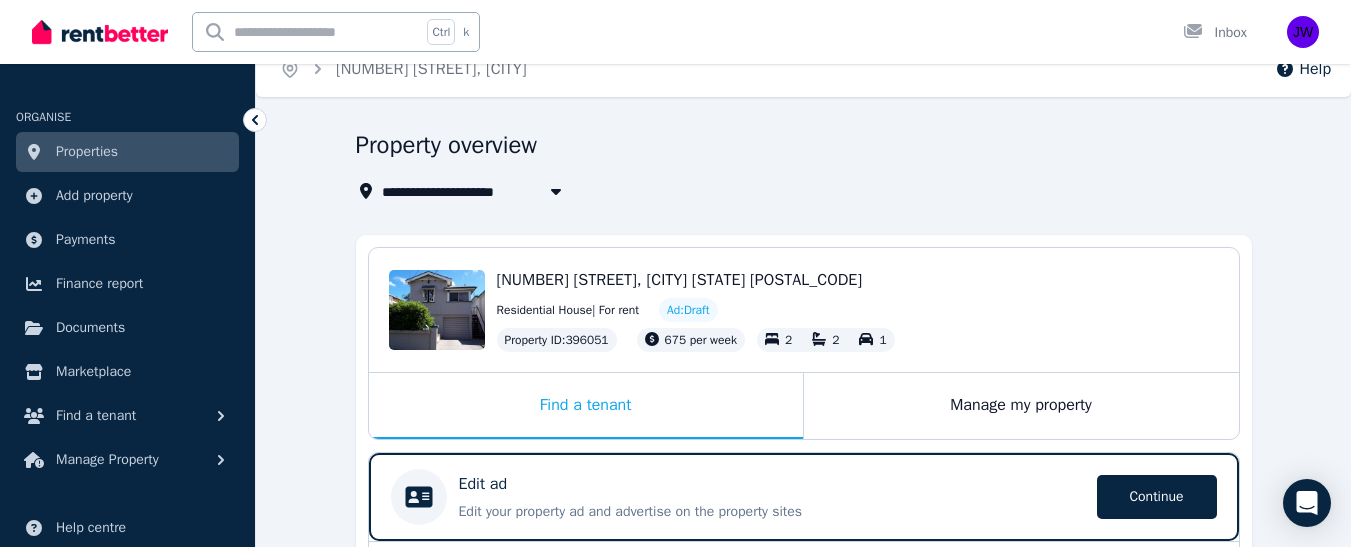 click on "57 Shepherd St, Wynnum QLD 4178" at bounding box center [679, 280] 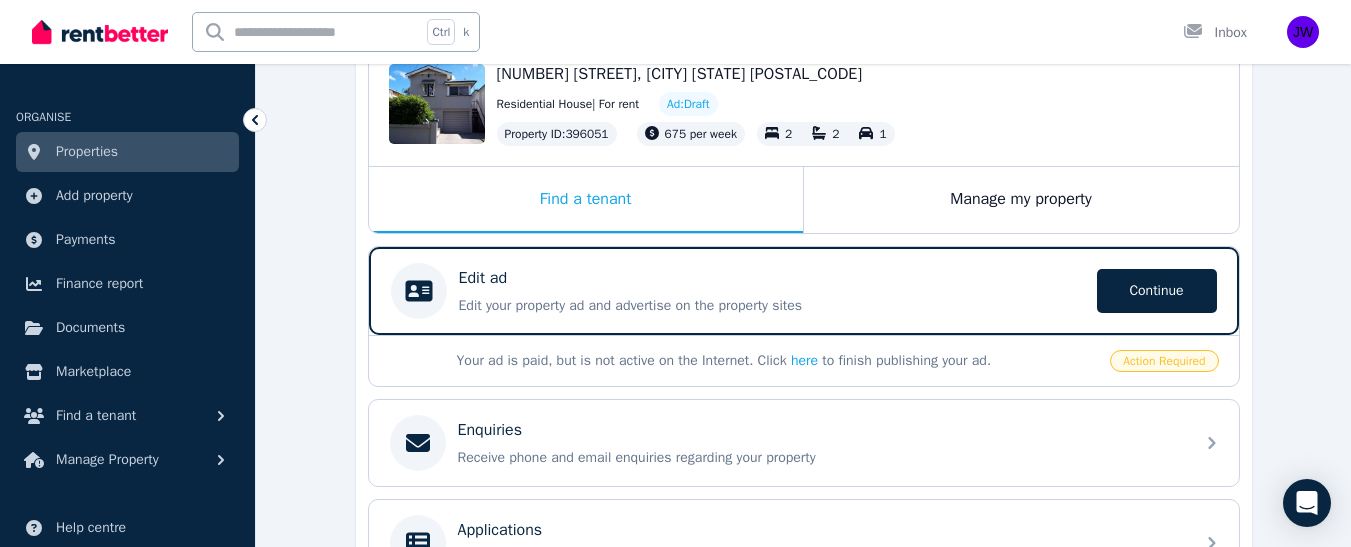 scroll, scrollTop: 230, scrollLeft: 0, axis: vertical 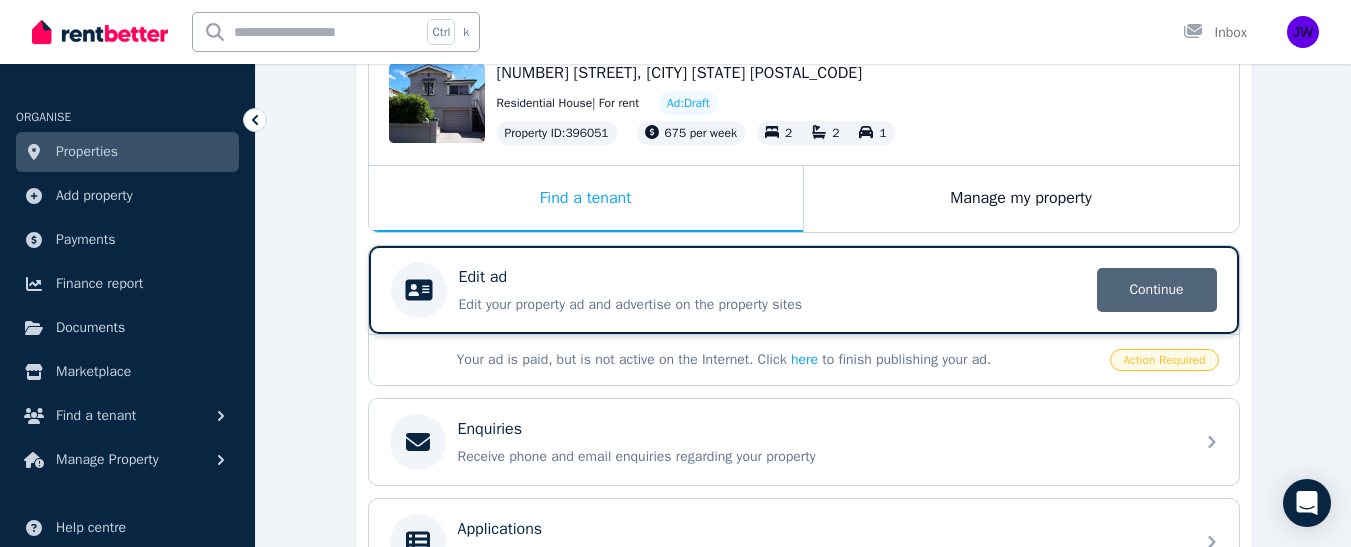 click on "Continue" at bounding box center [1157, 290] 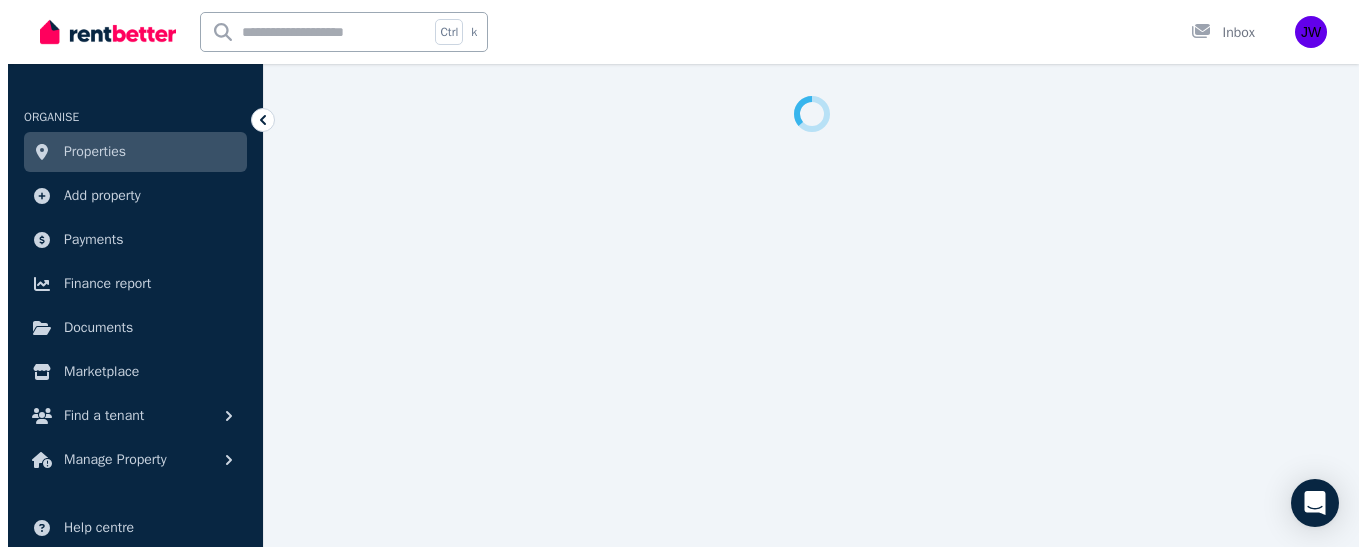 scroll, scrollTop: 0, scrollLeft: 0, axis: both 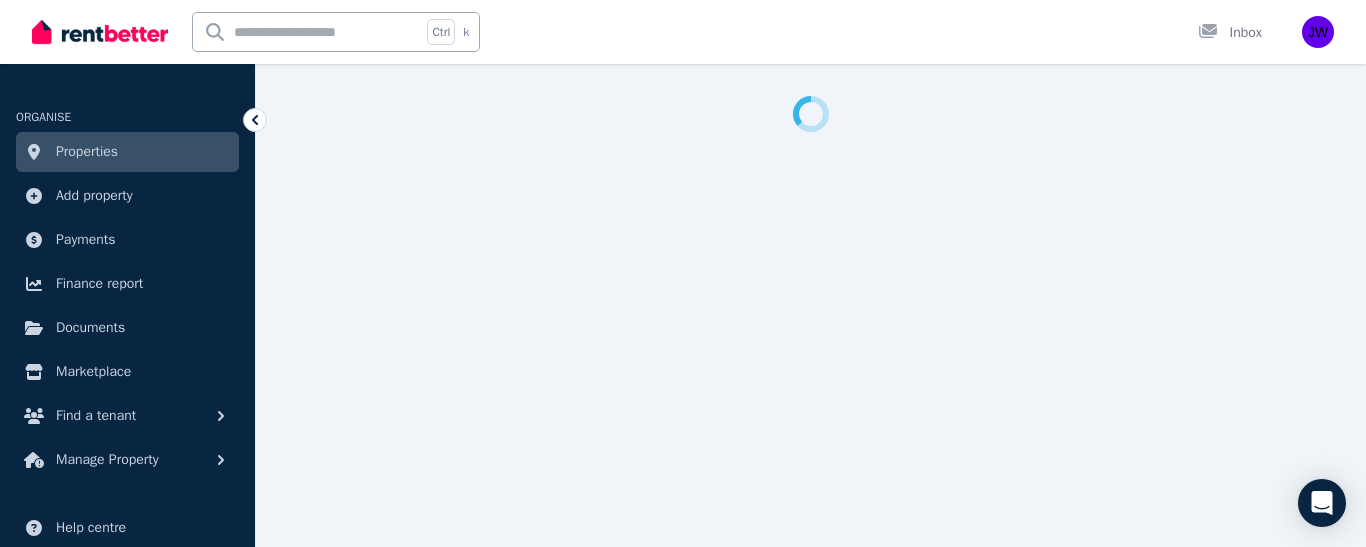 select on "***" 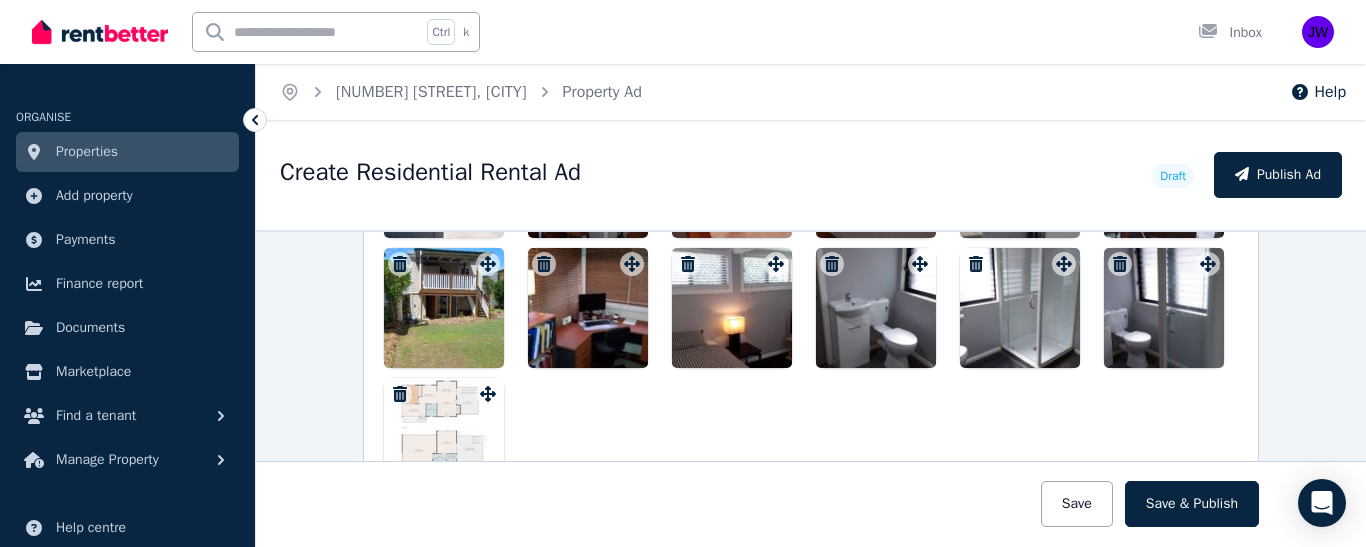 scroll, scrollTop: 2747, scrollLeft: 0, axis: vertical 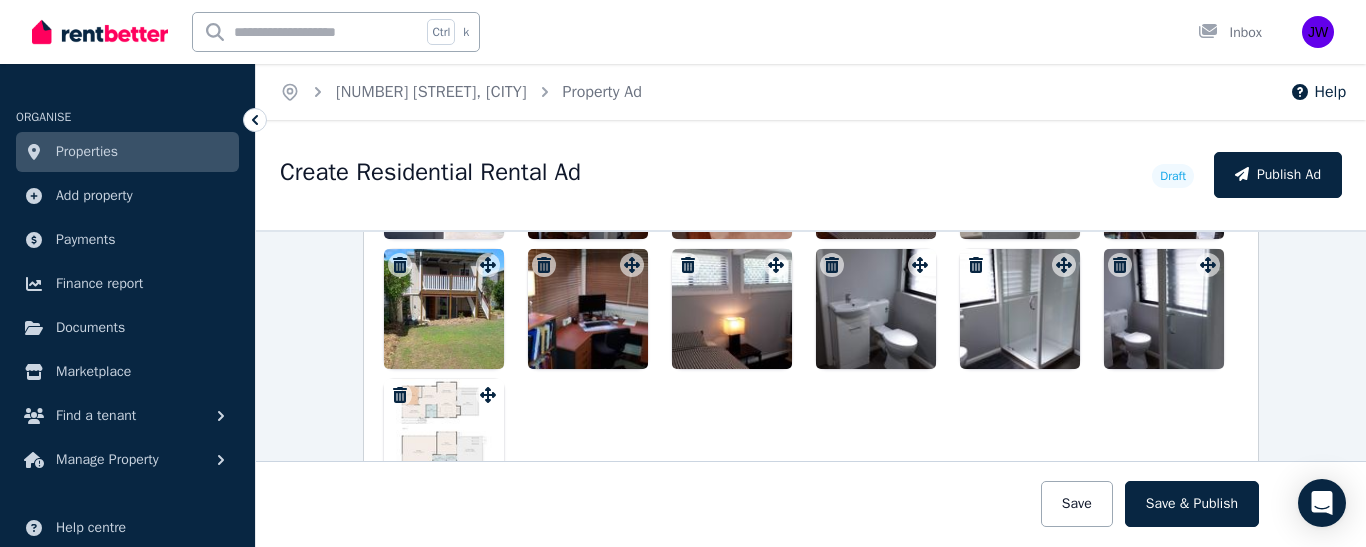 click at bounding box center [811, 309] 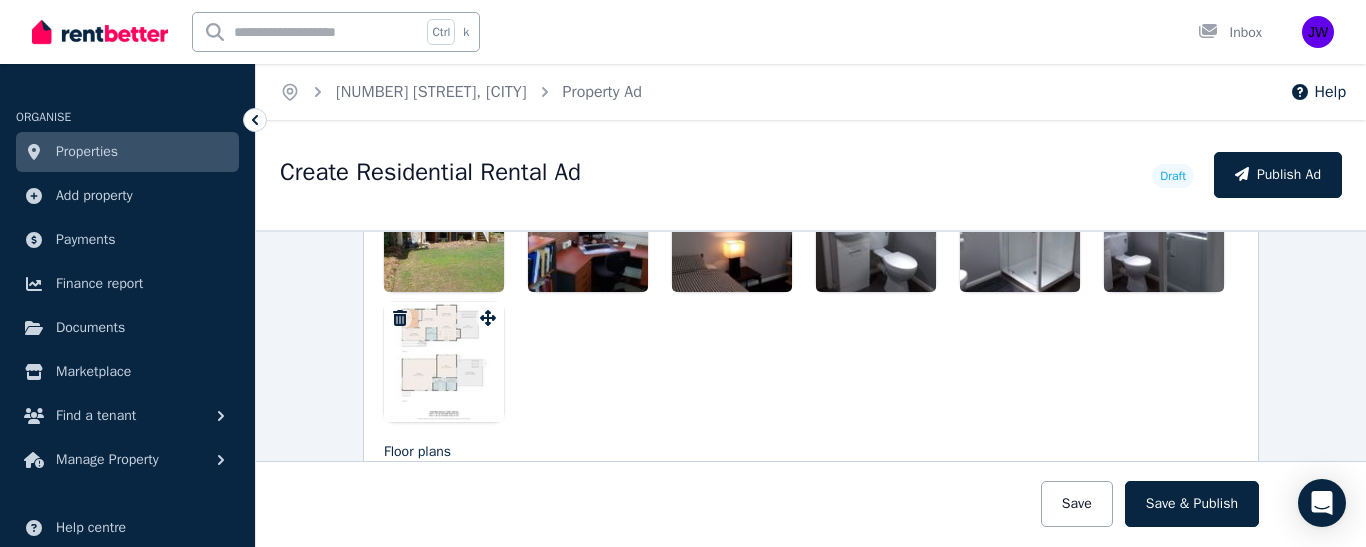 scroll, scrollTop: 2825, scrollLeft: 0, axis: vertical 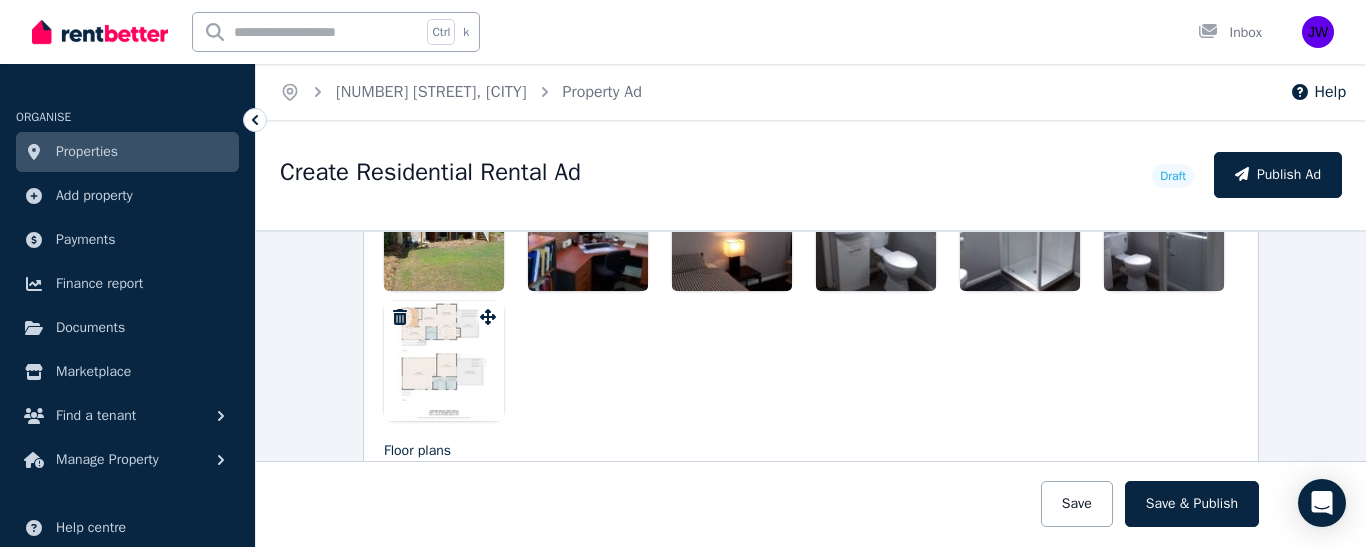 click at bounding box center [444, 361] 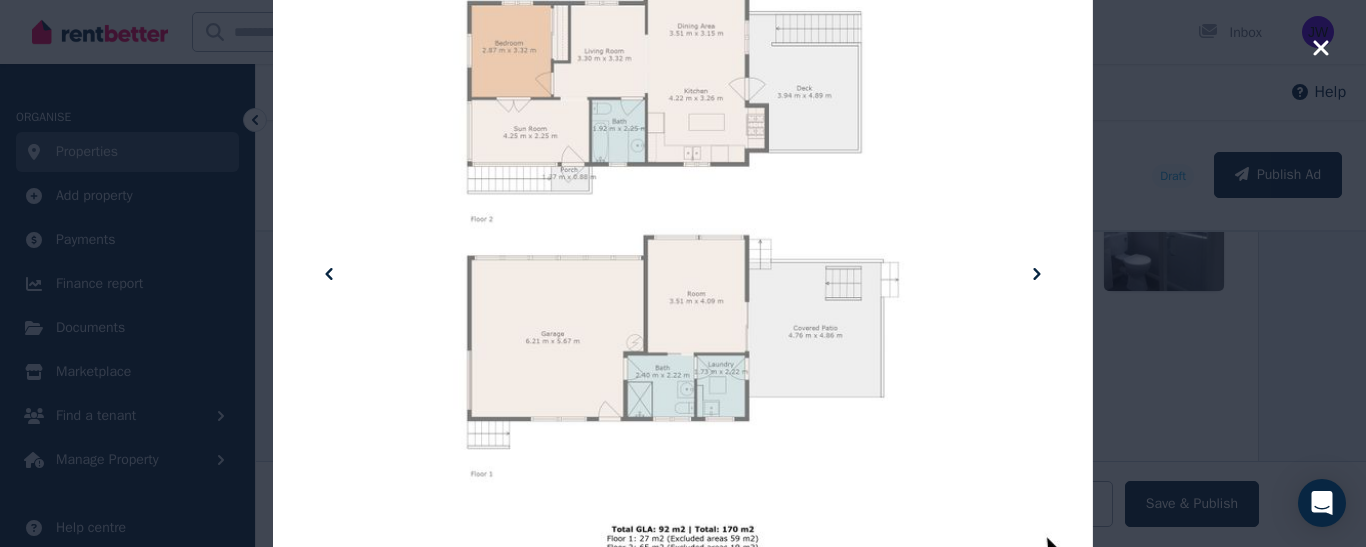 click 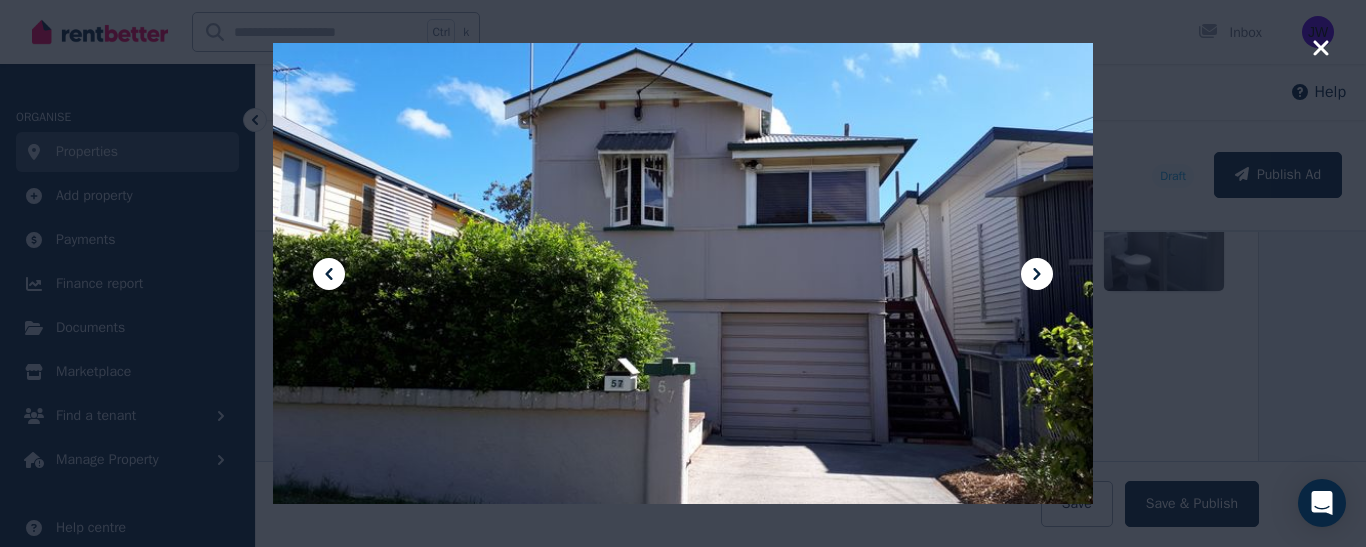 click 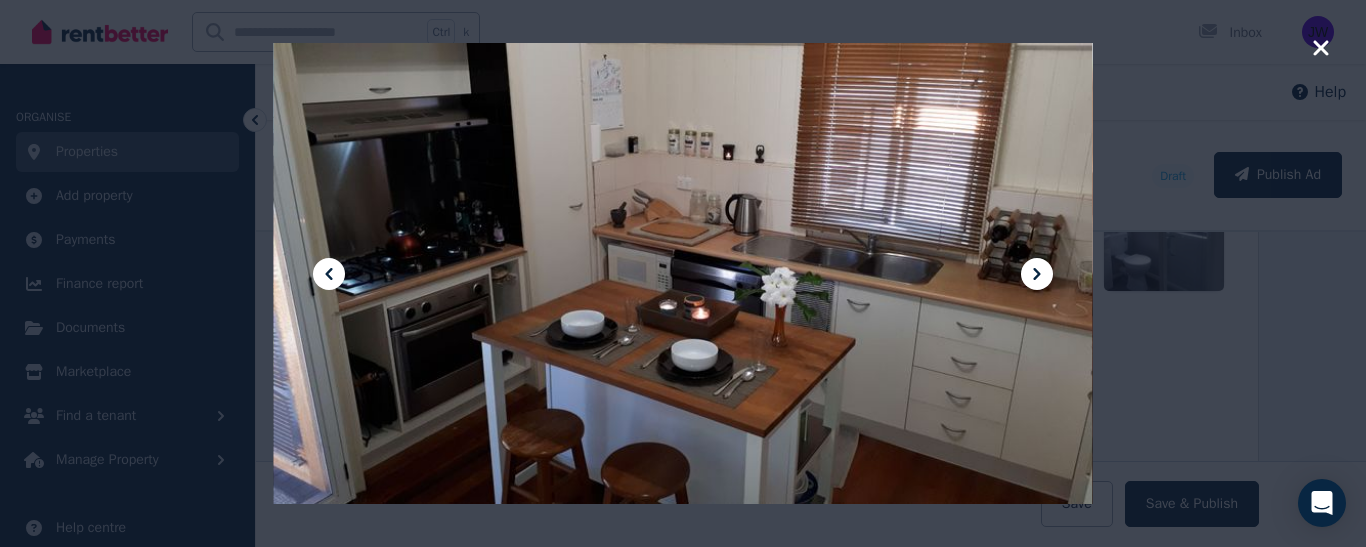 click 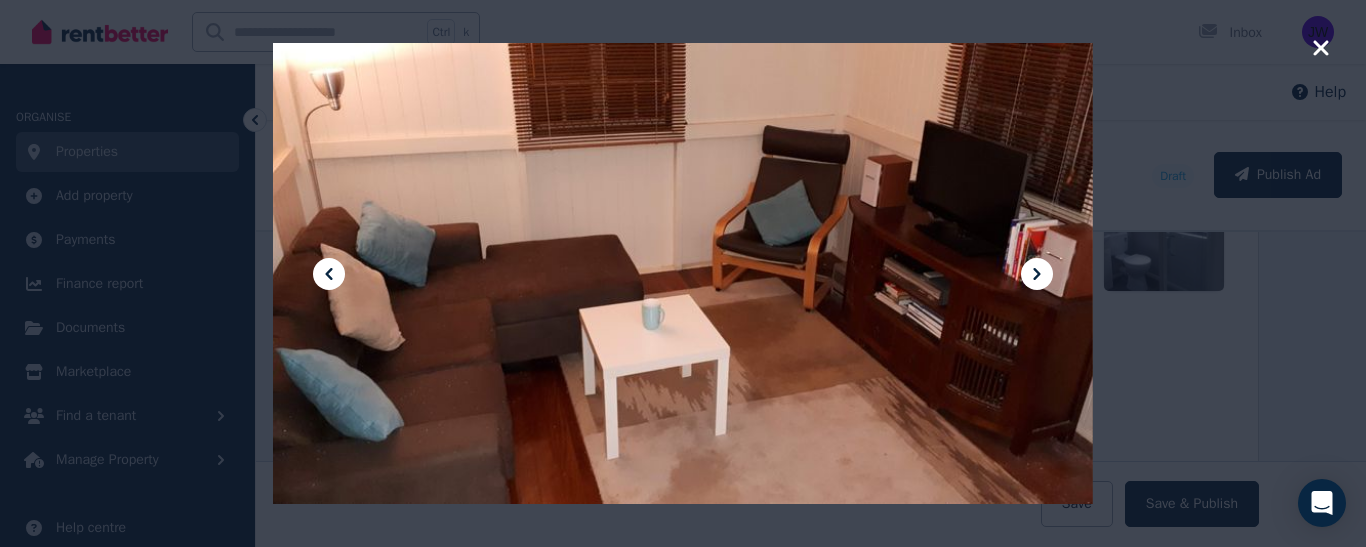 click 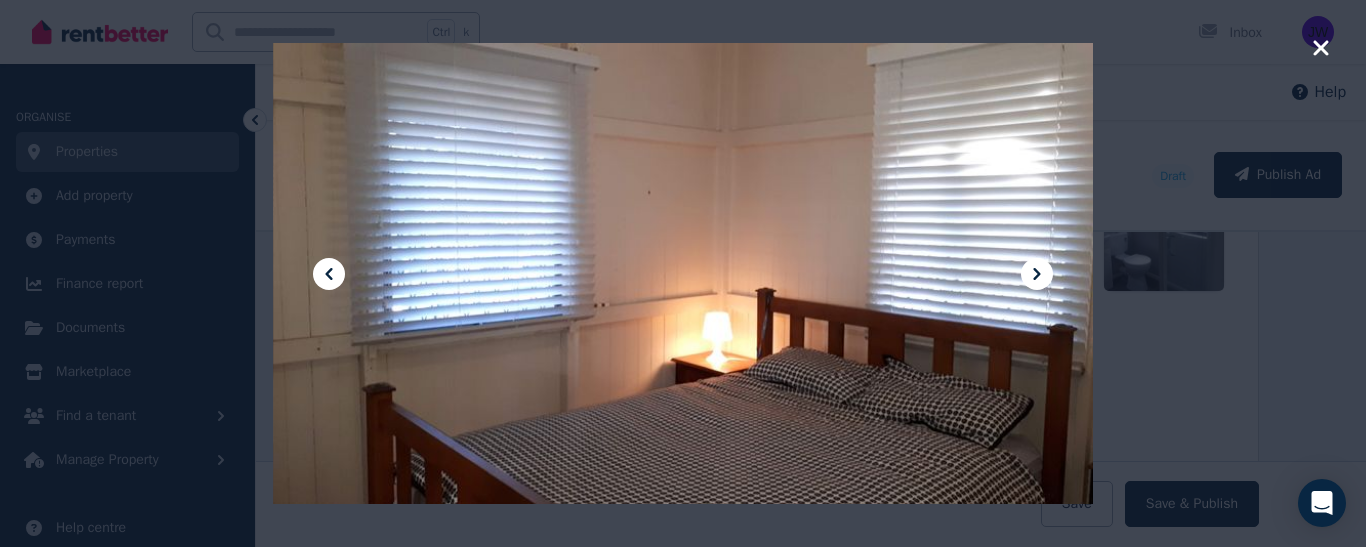click 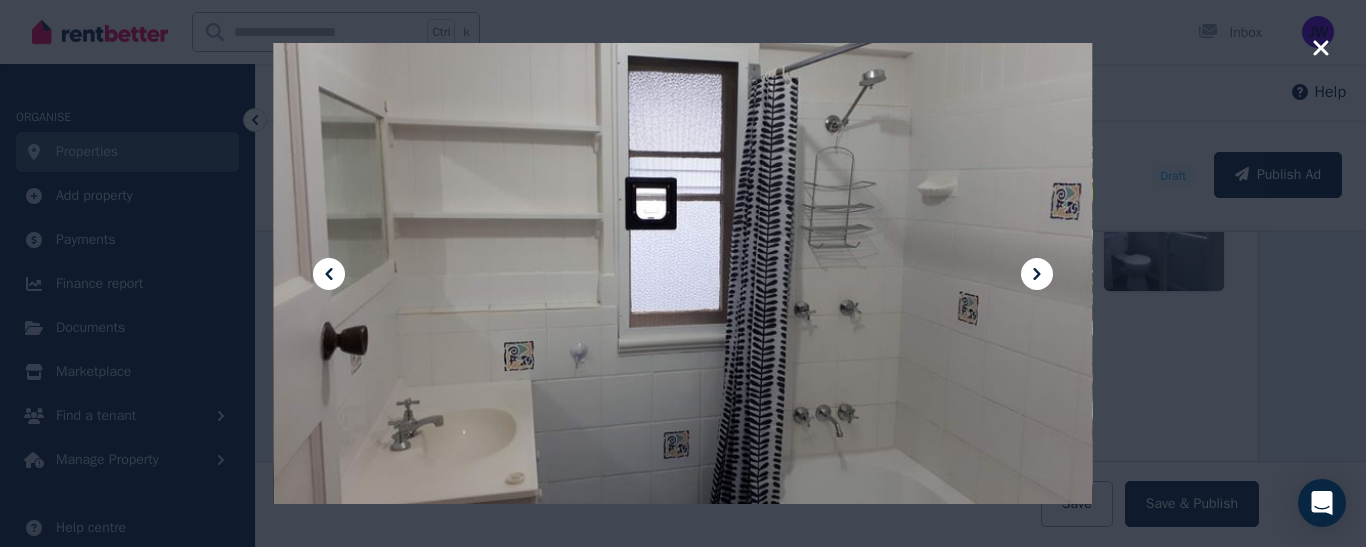 click 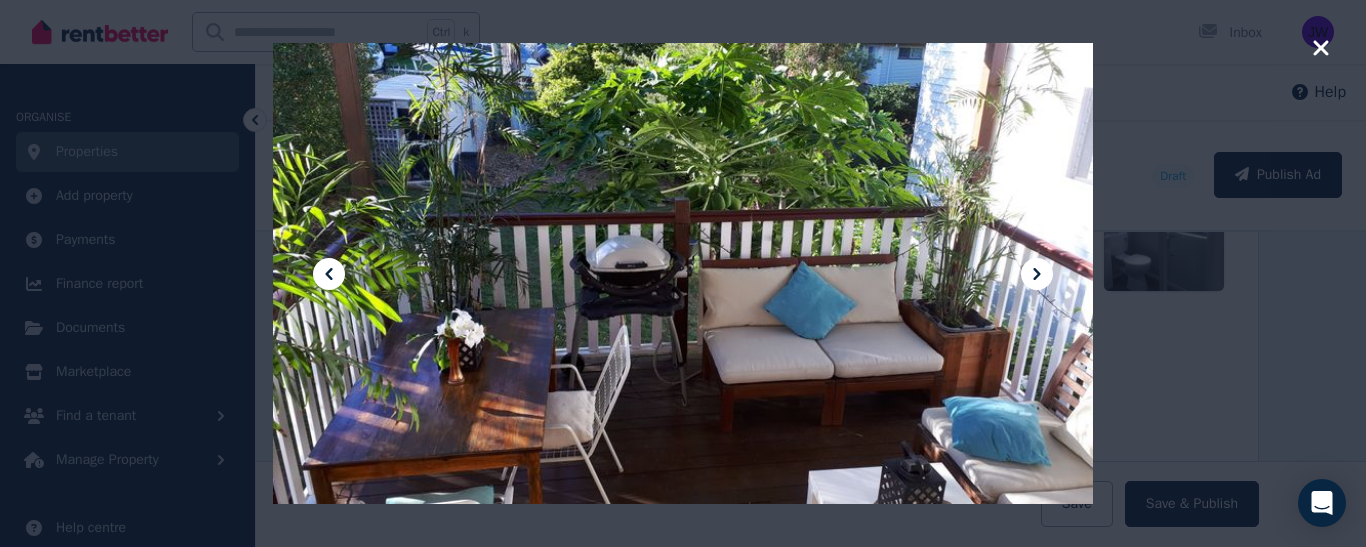 click 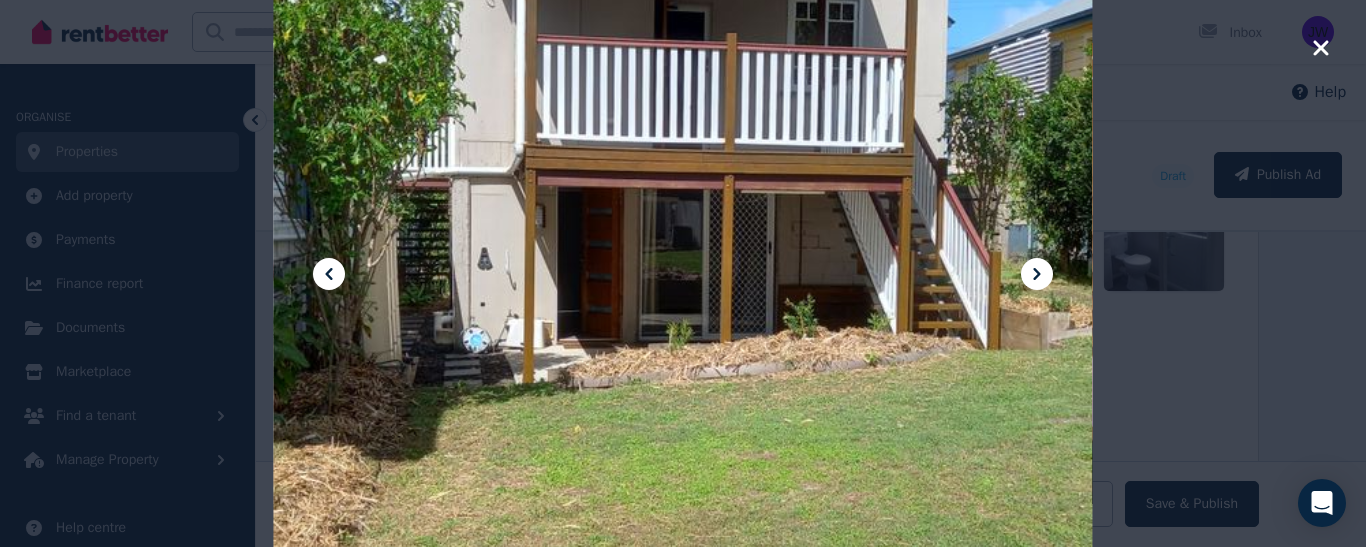 click 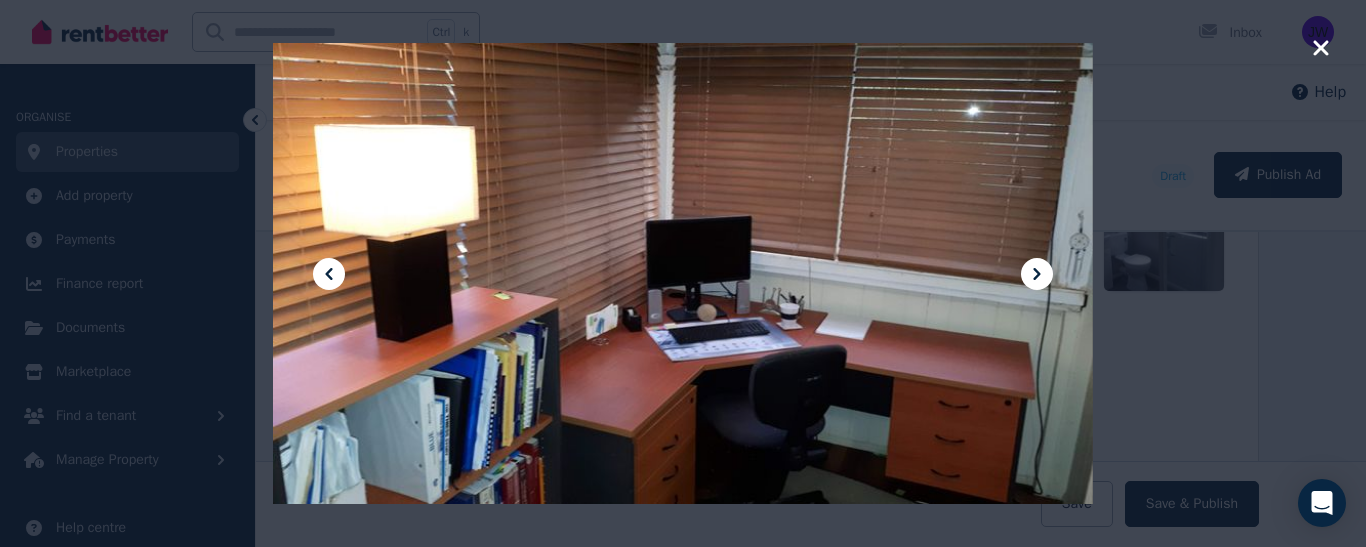 click 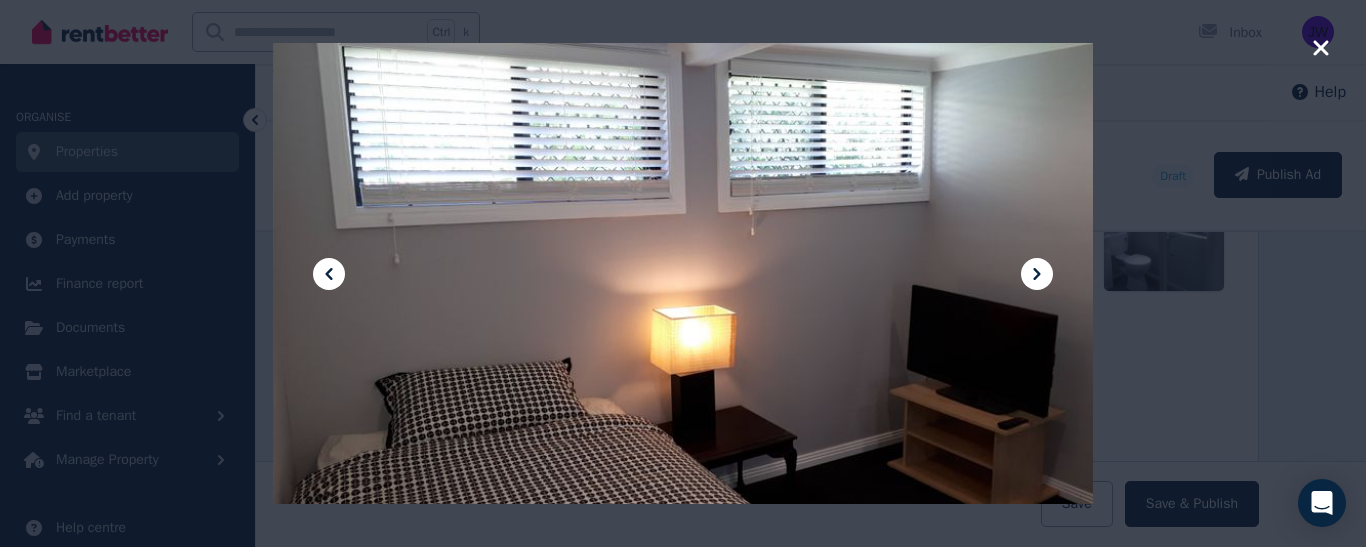click 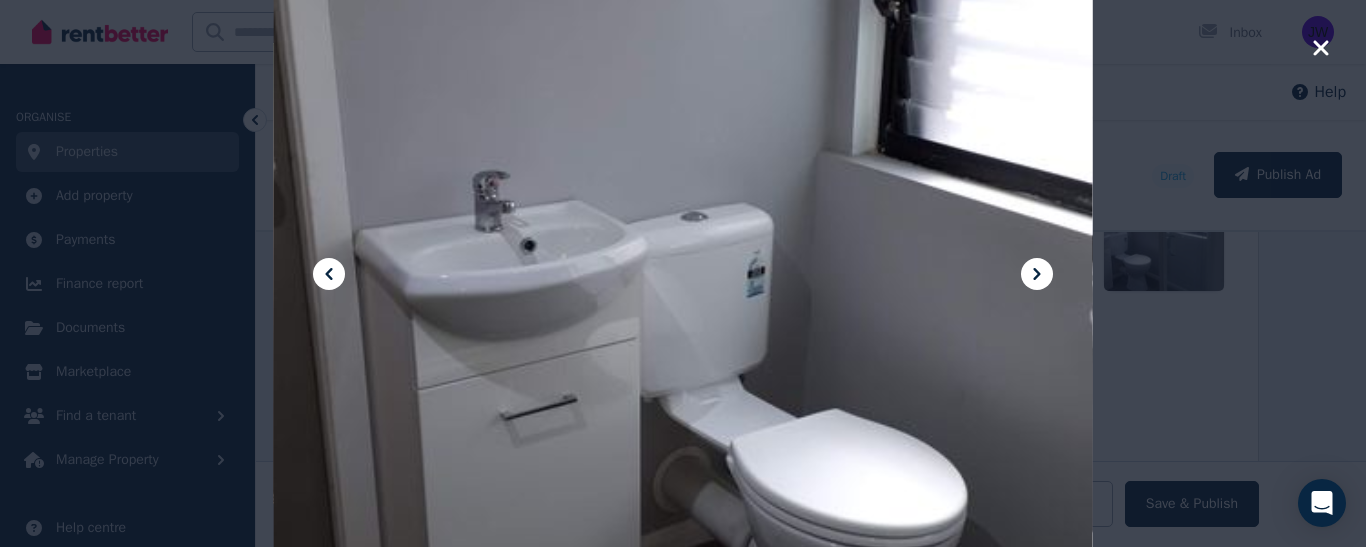 click 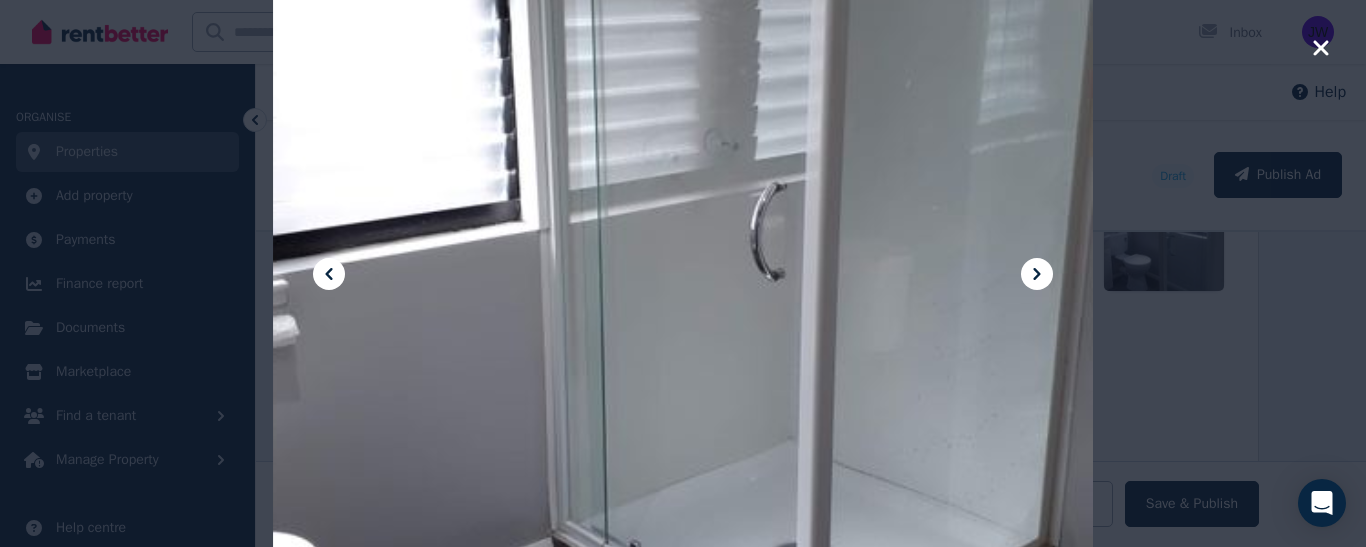 click 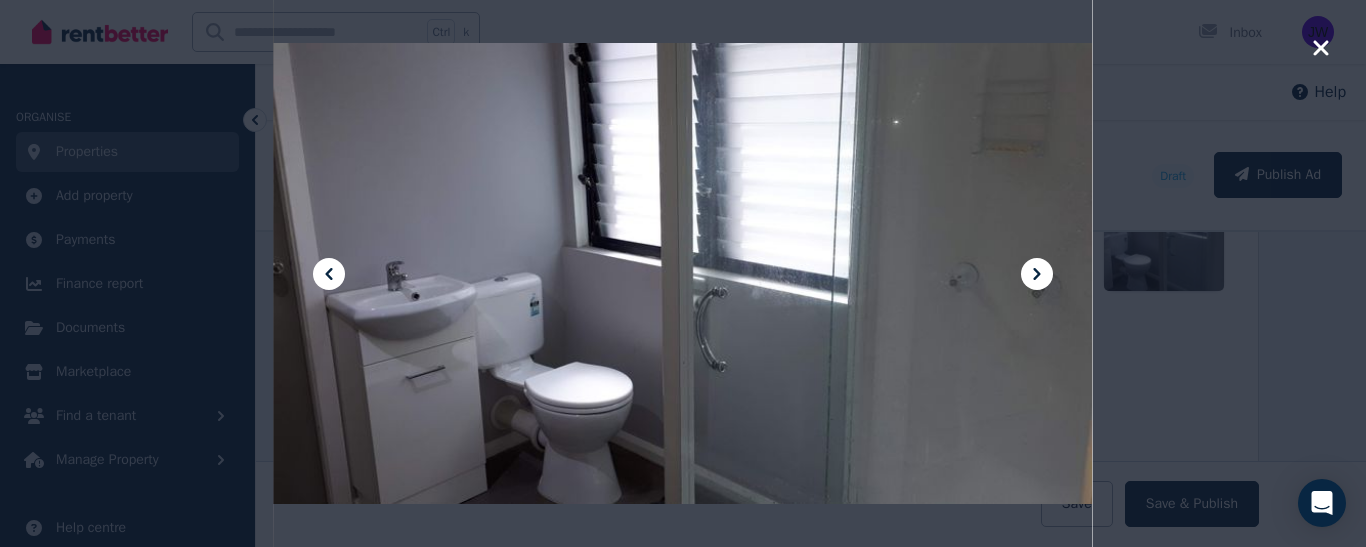 click 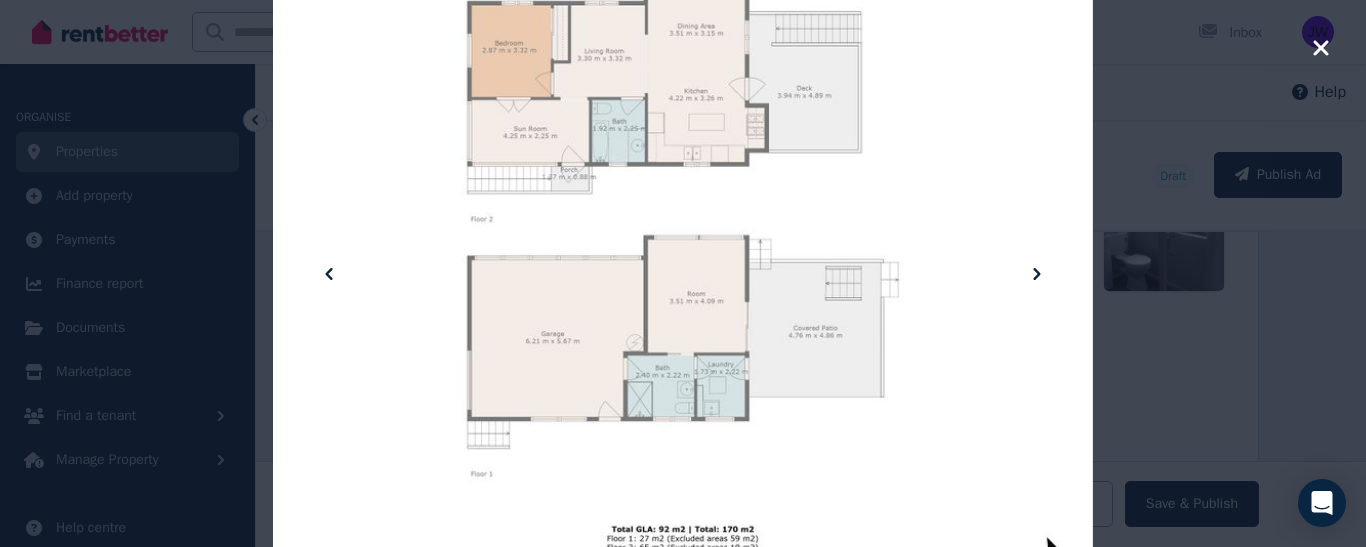 click 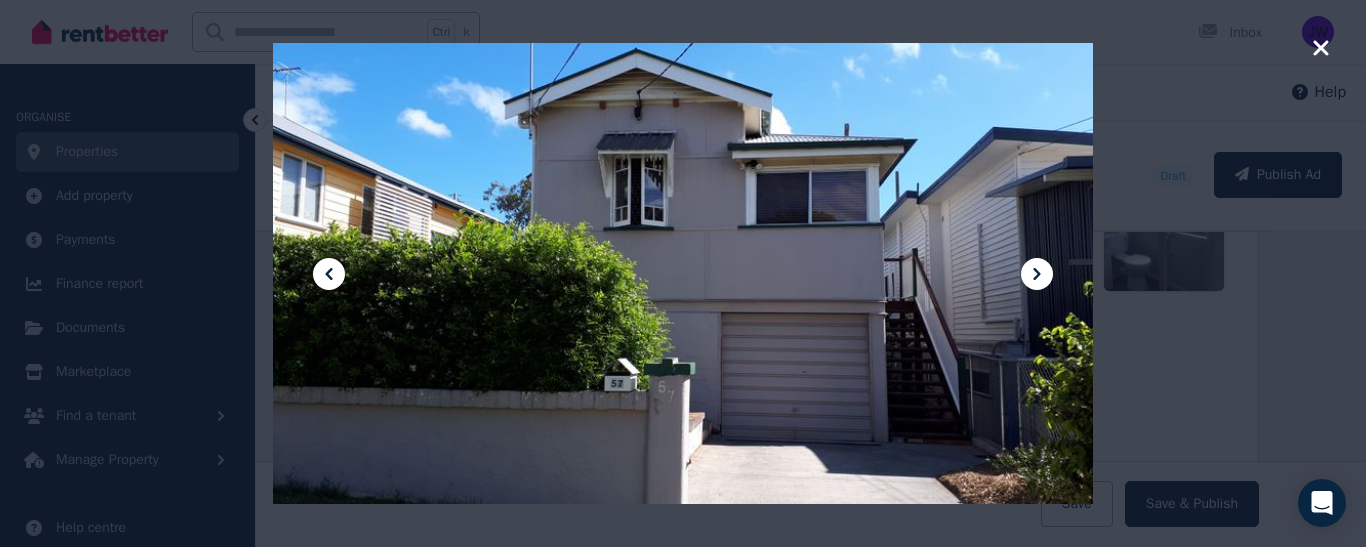 click 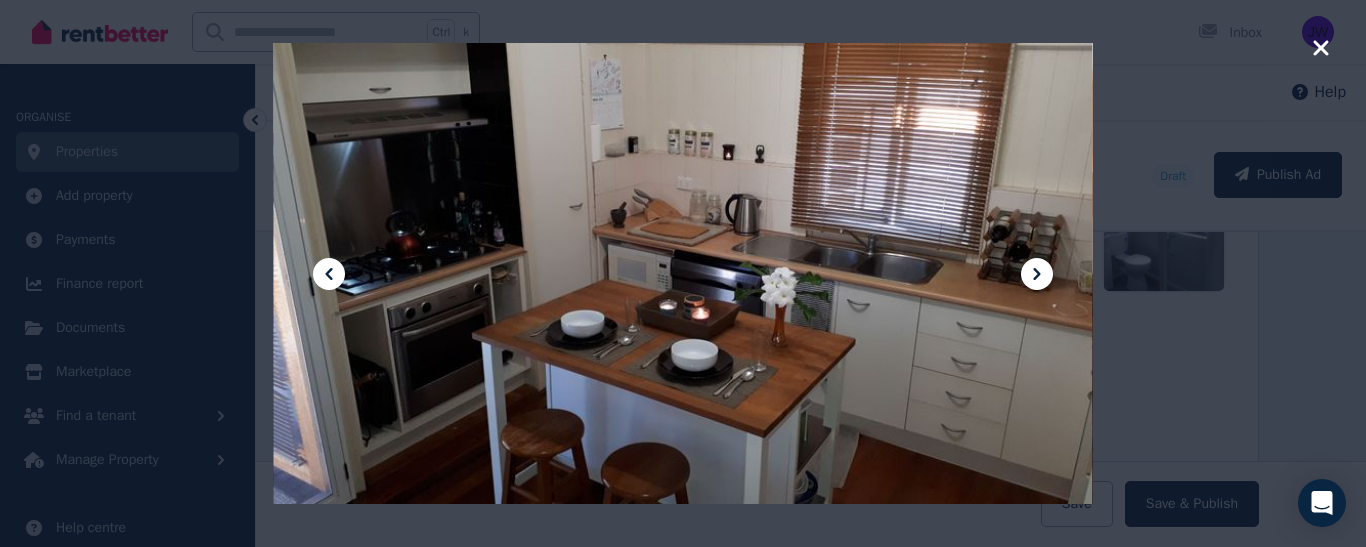 click 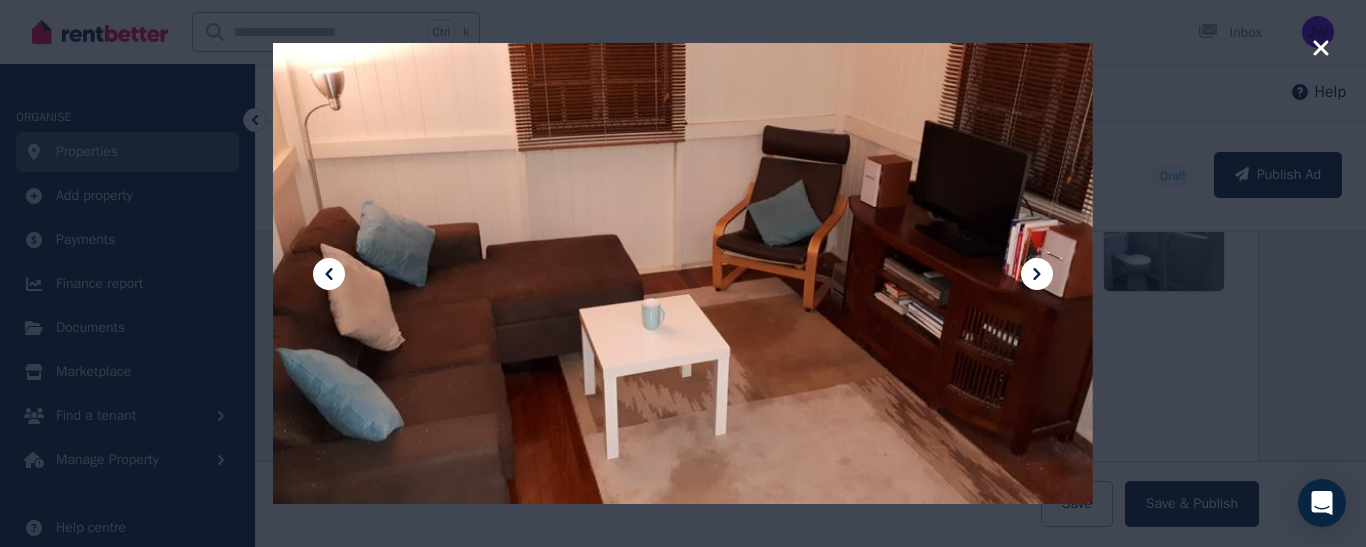 click 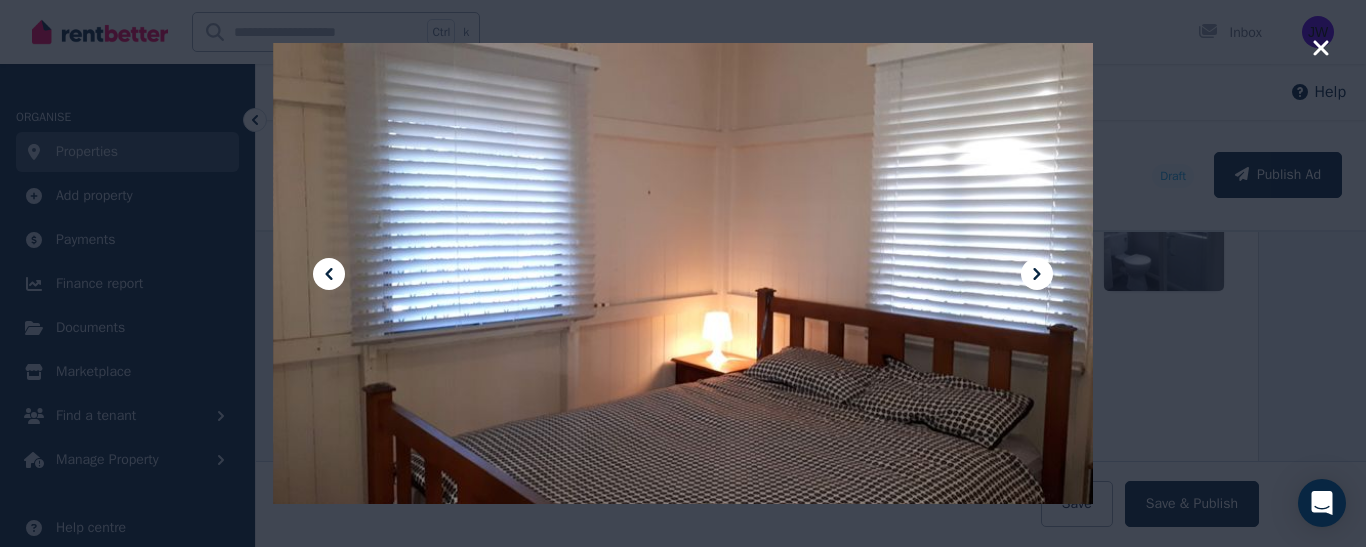 click 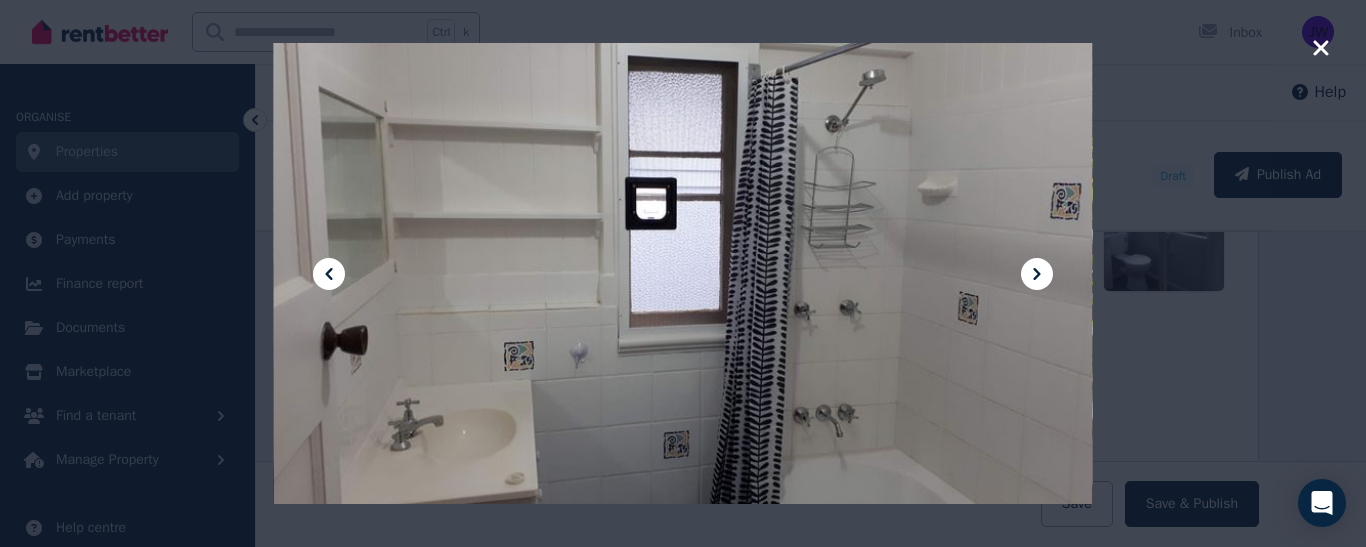 click 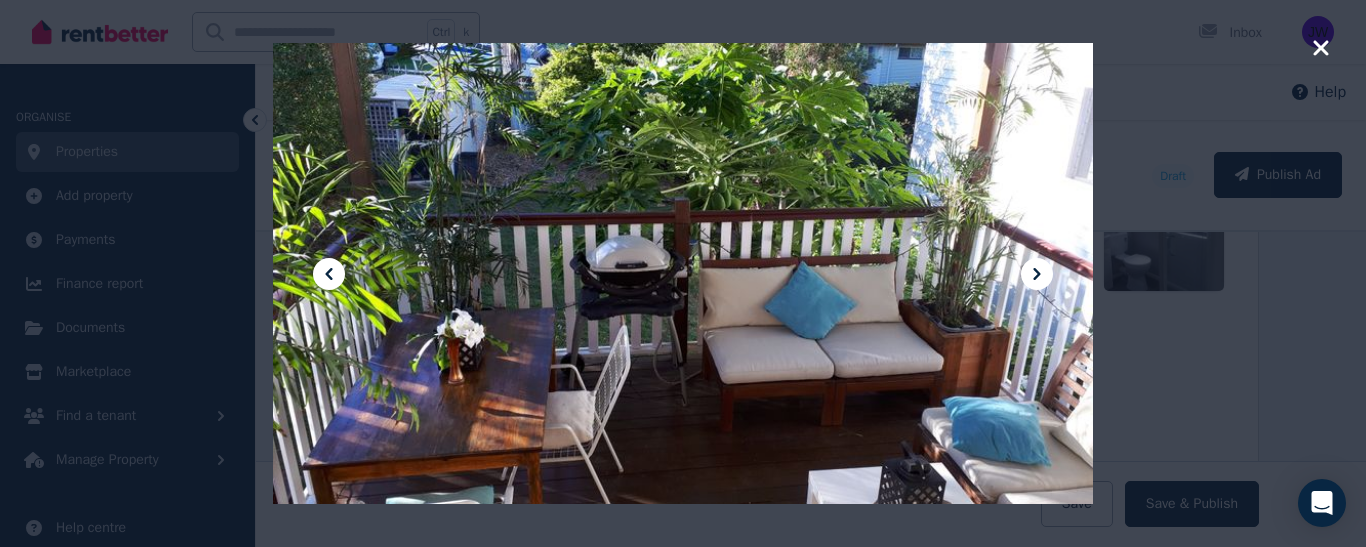 click 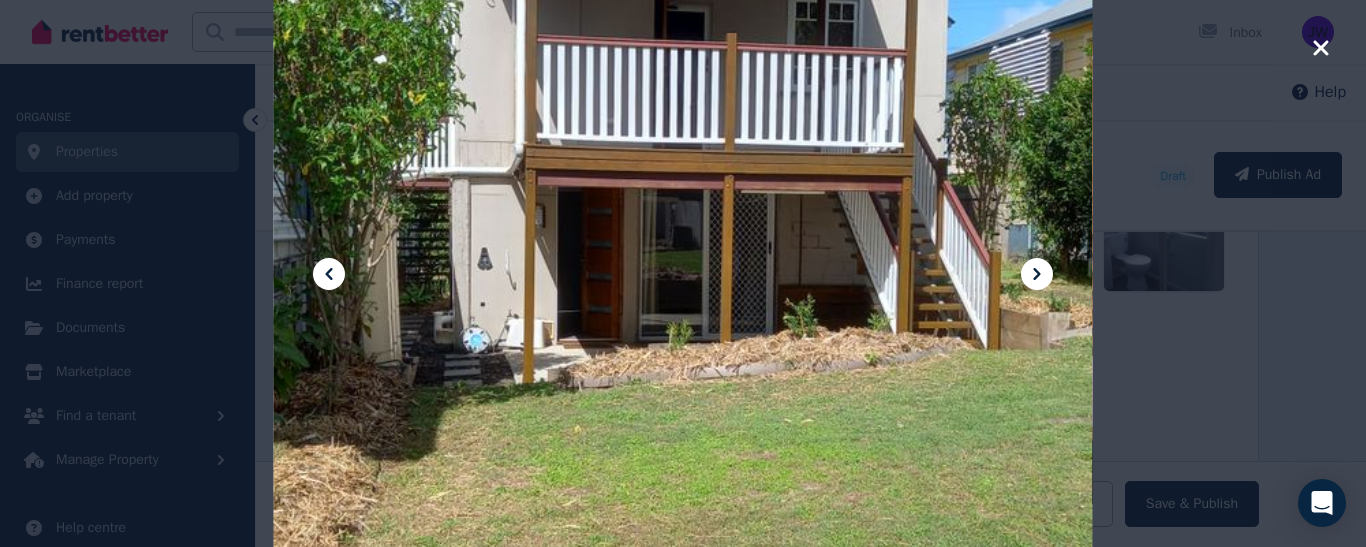 click 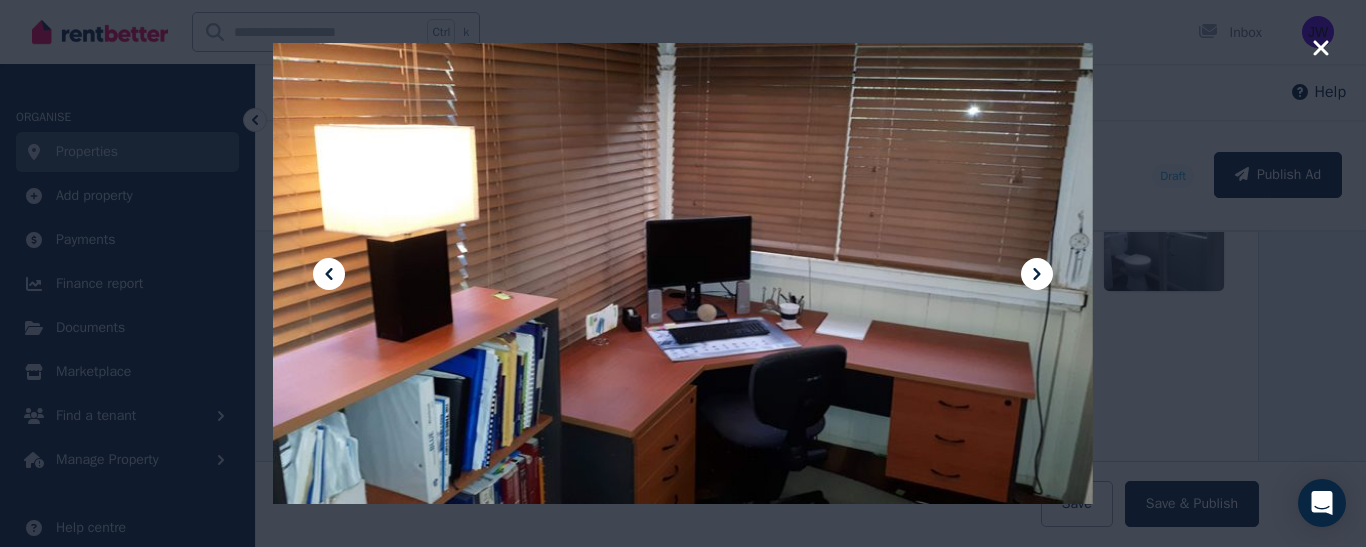 click 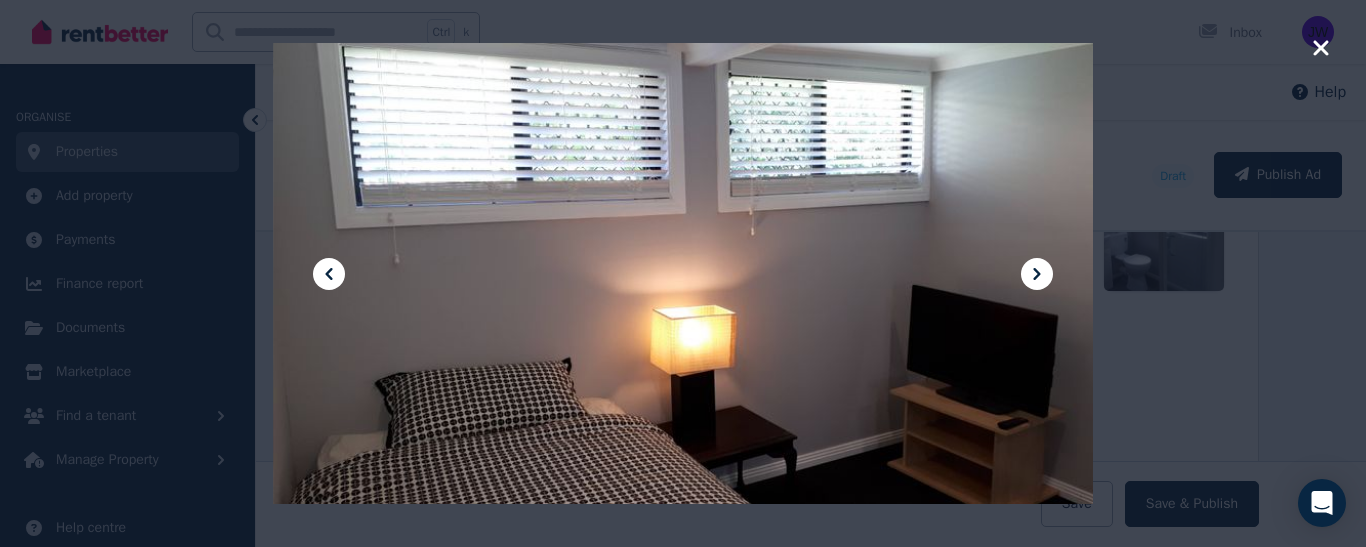 click 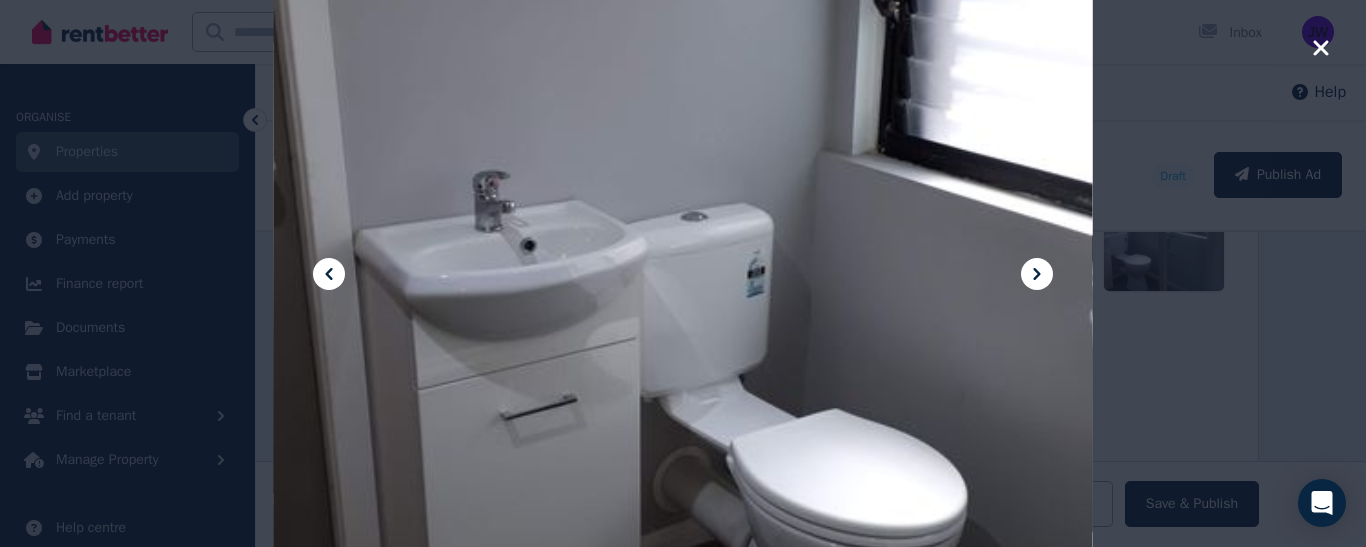 click 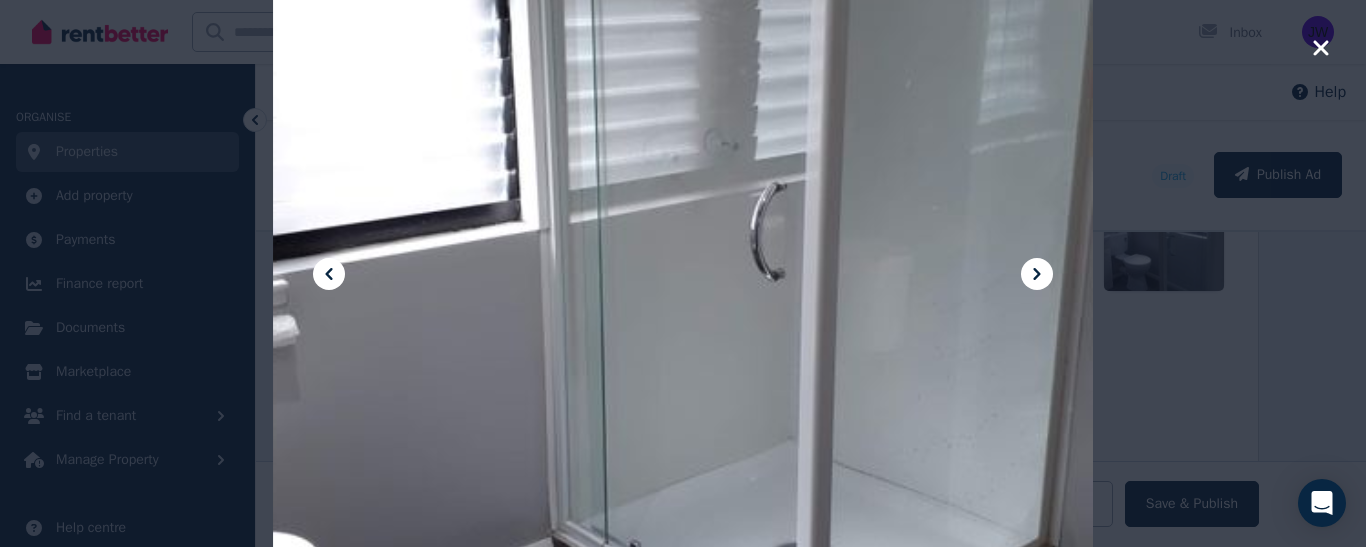 click 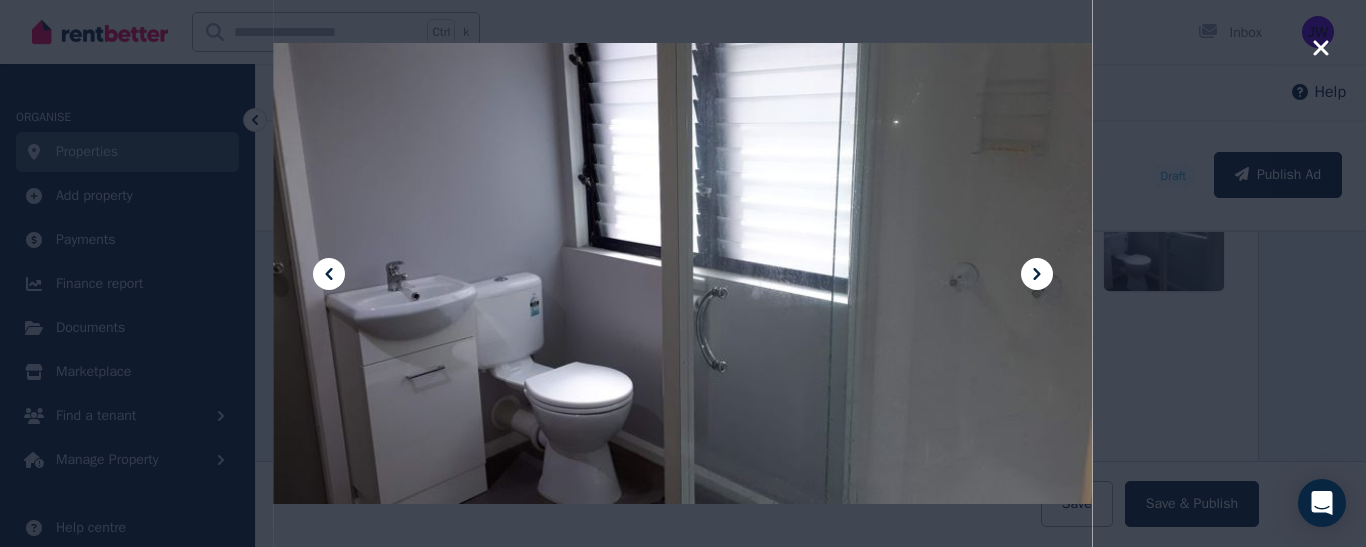 click 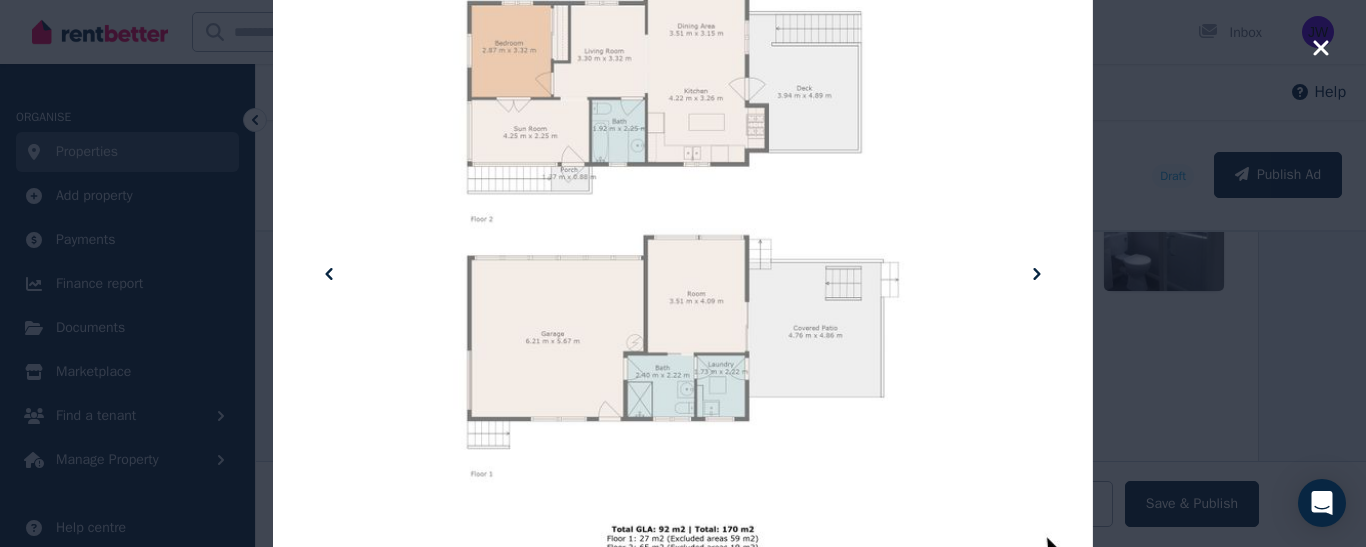click 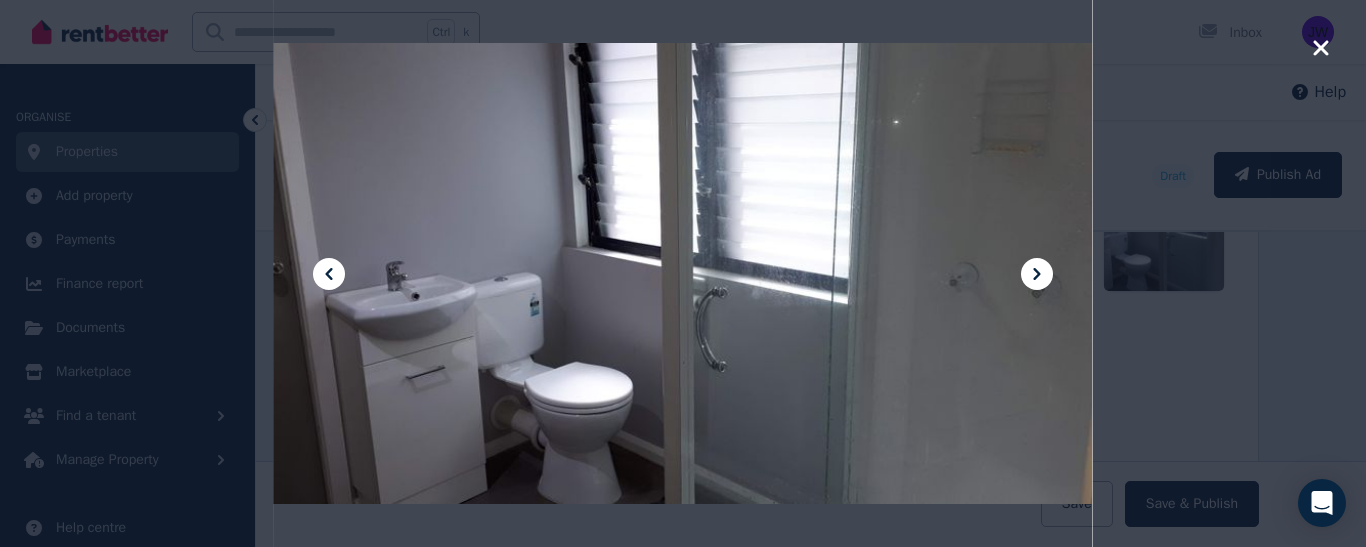 click 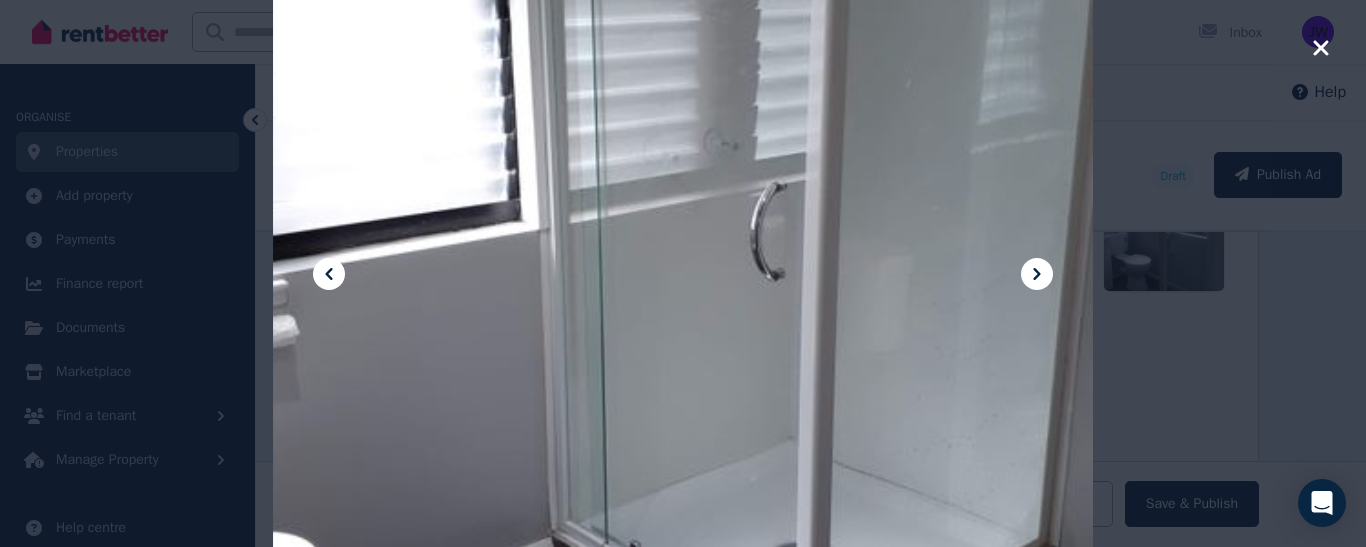 click 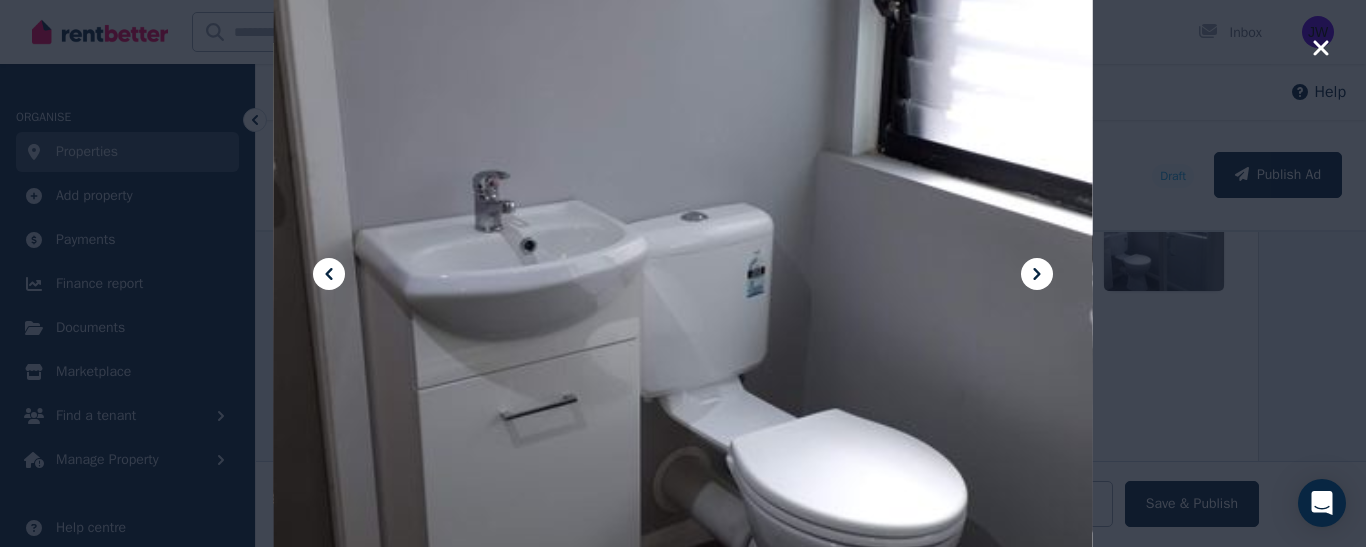 click 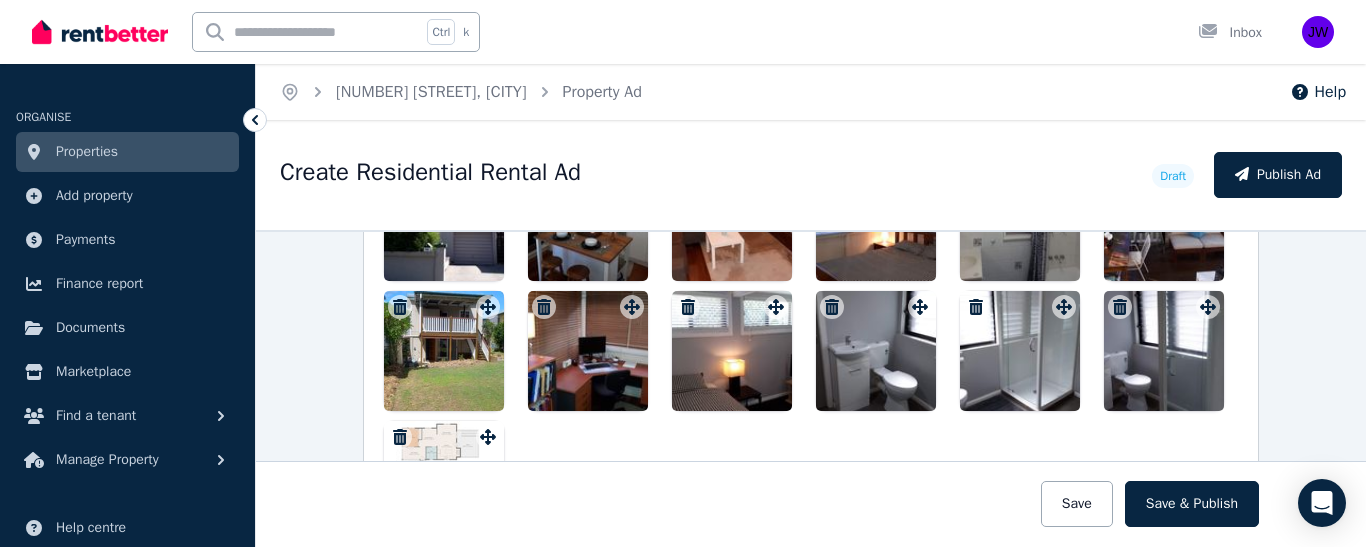 scroll, scrollTop: 2704, scrollLeft: 0, axis: vertical 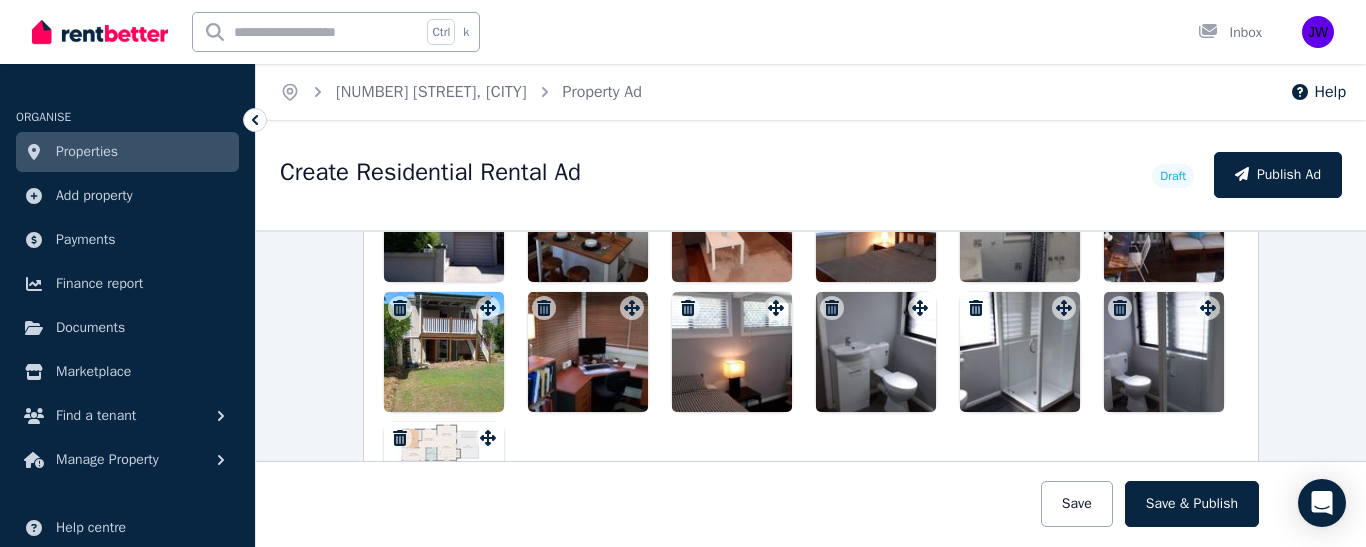 click at bounding box center (832, 308) 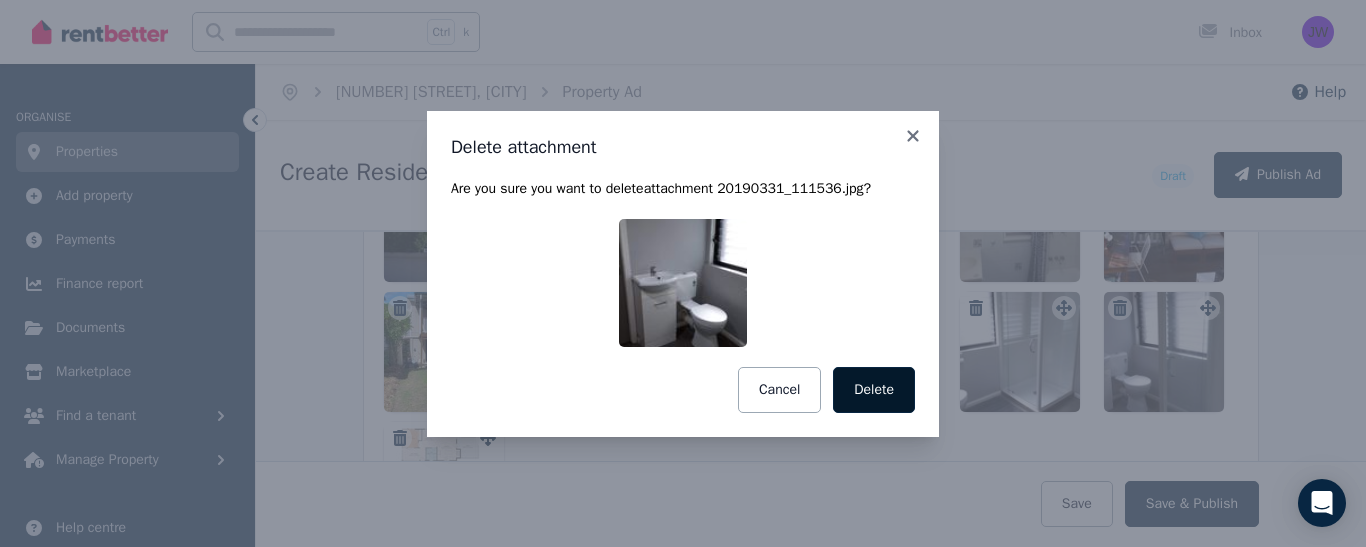 click on "Delete" at bounding box center (874, 390) 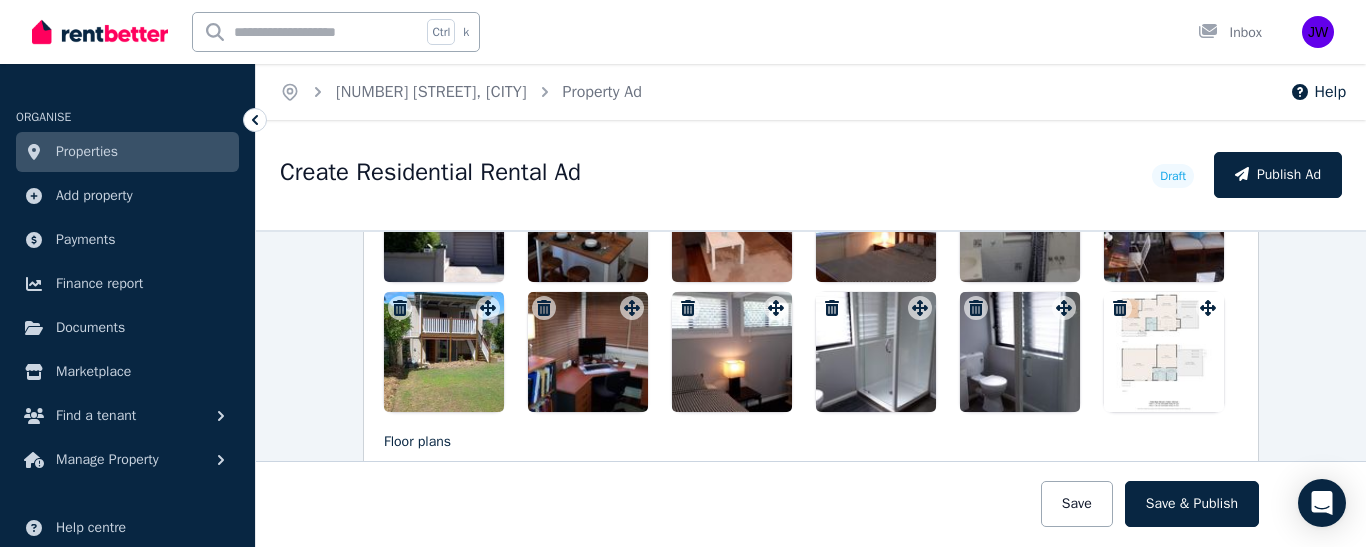 click at bounding box center (876, 352) 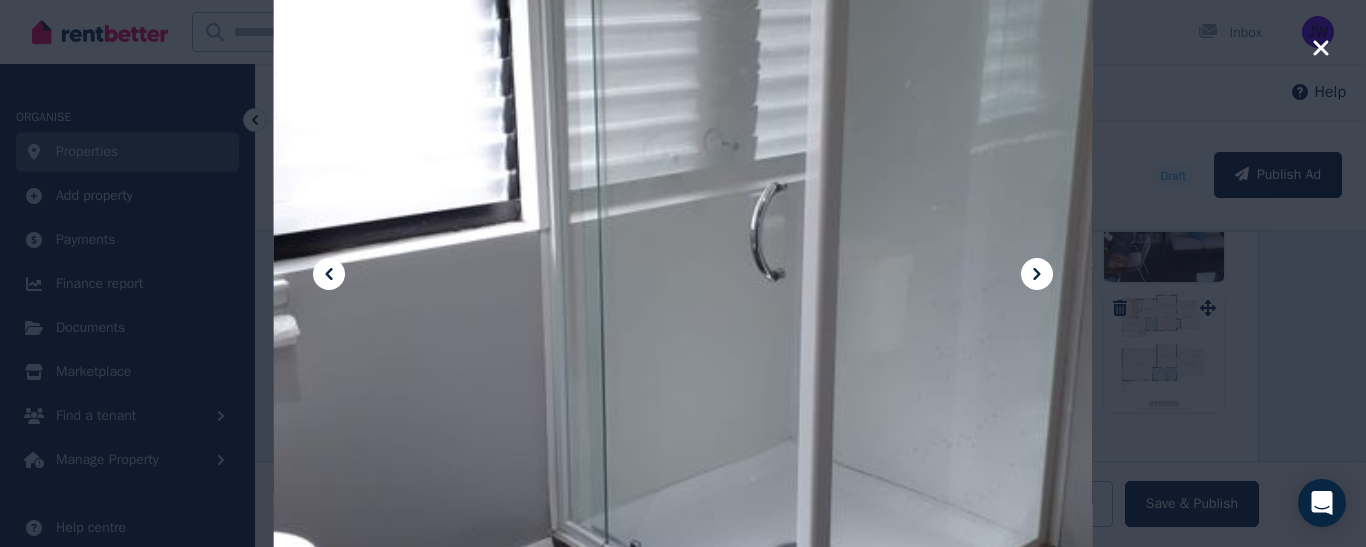 click 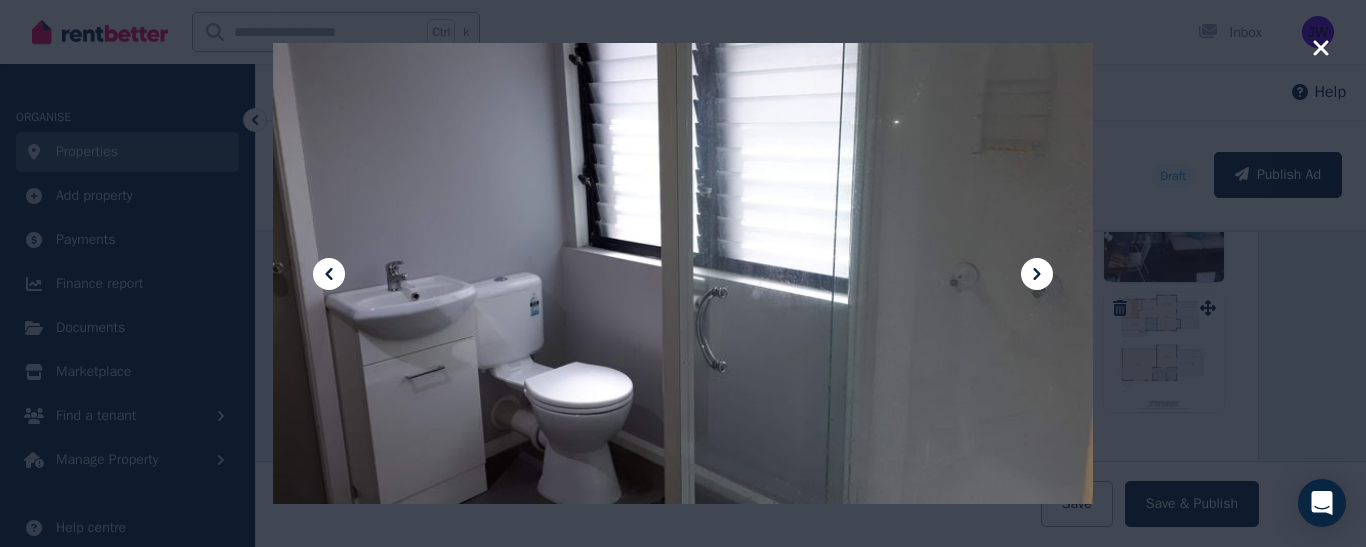 click 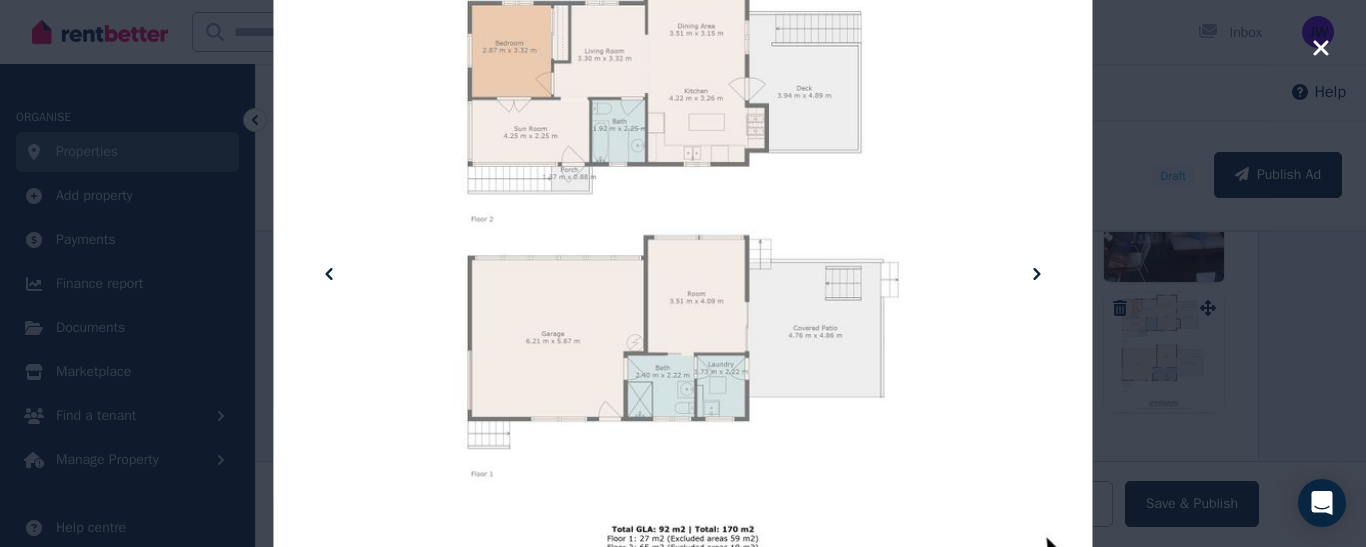 click 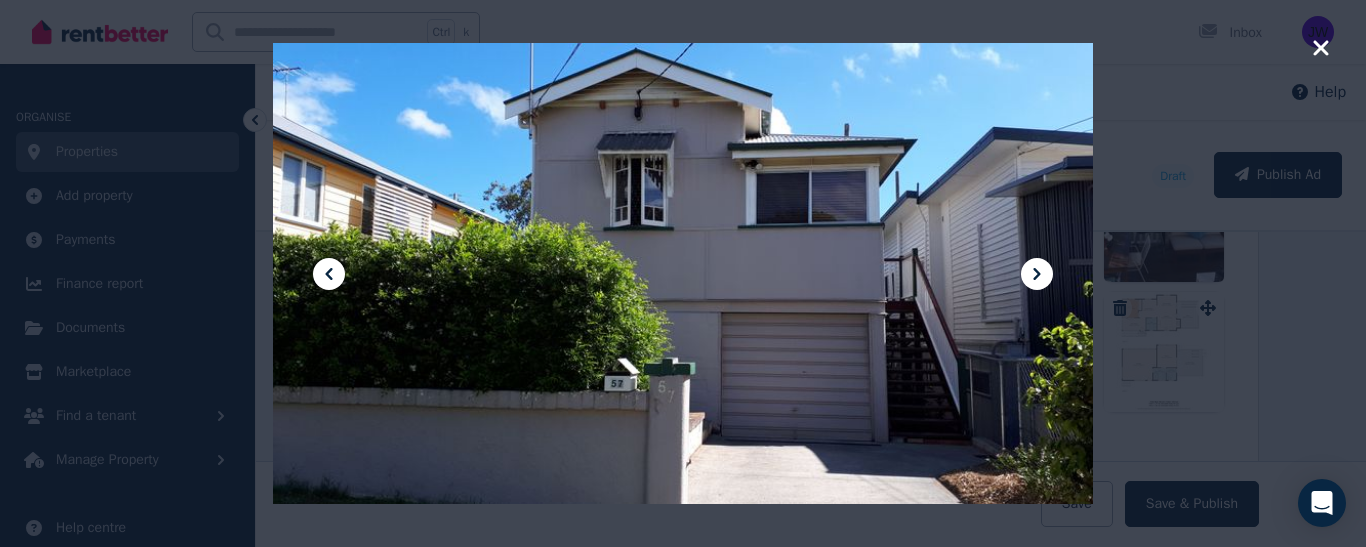 click 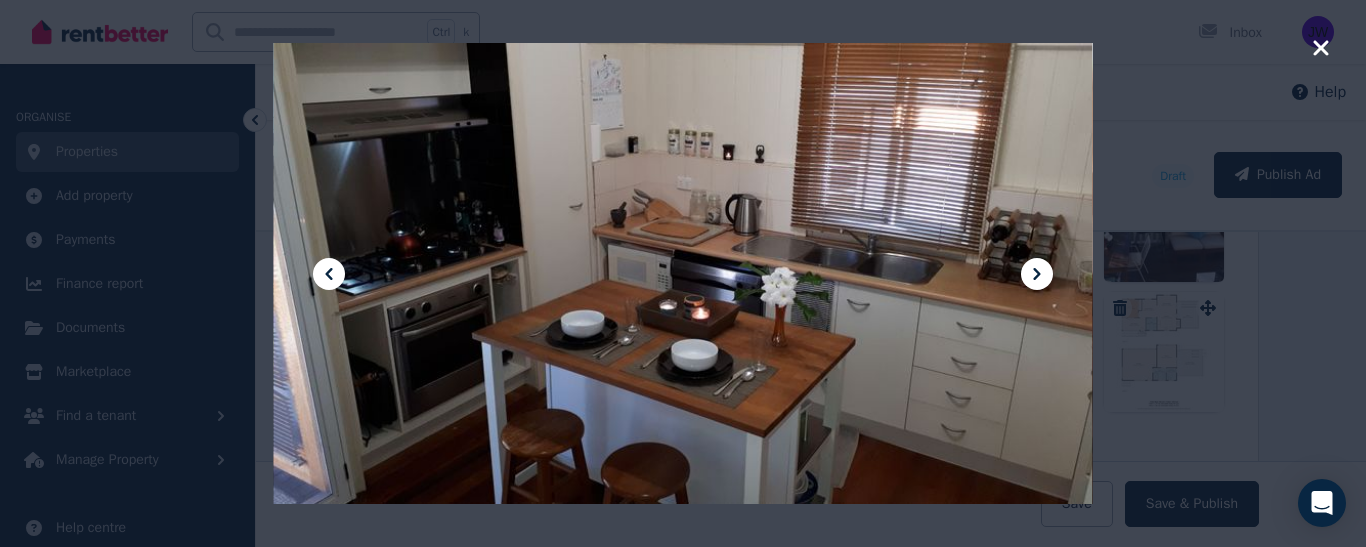 click 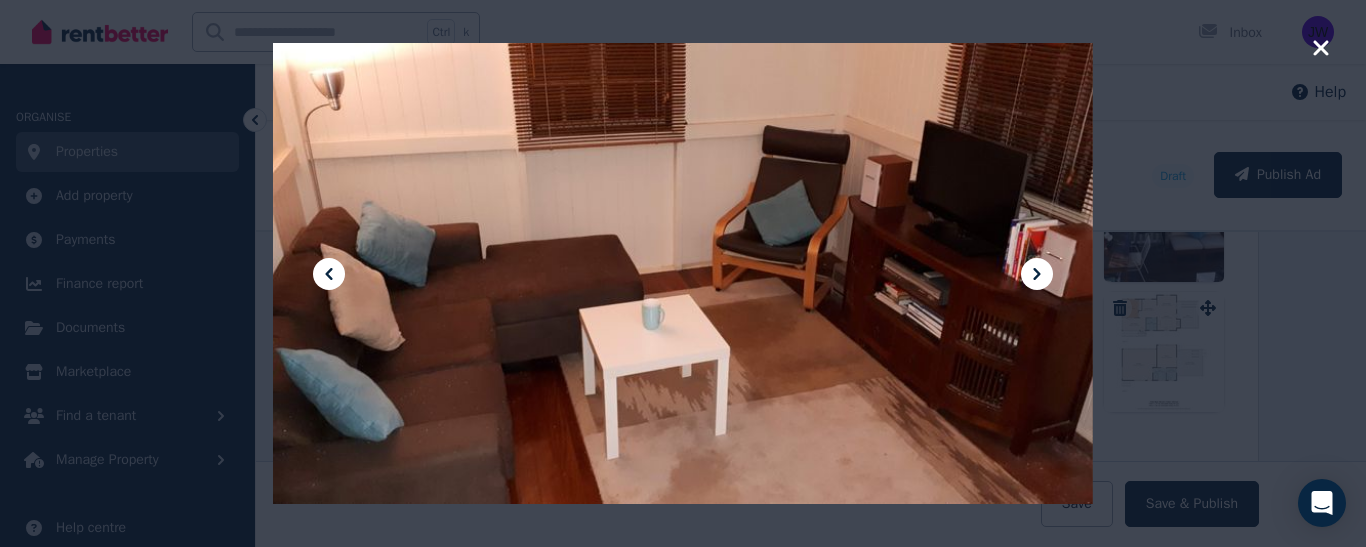 click 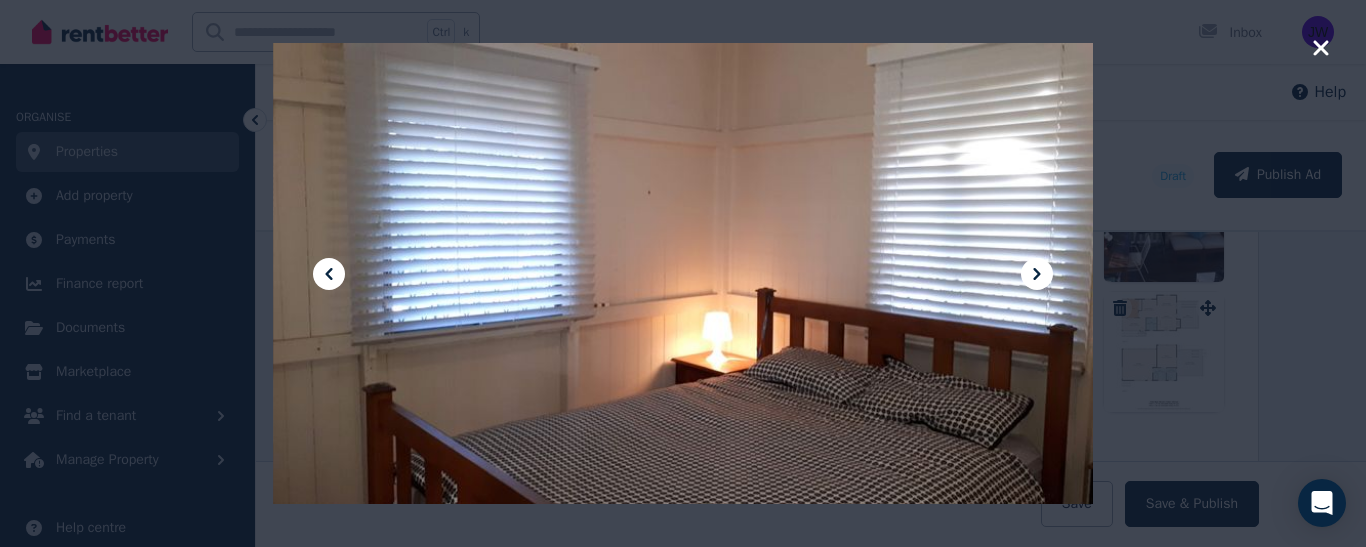 click 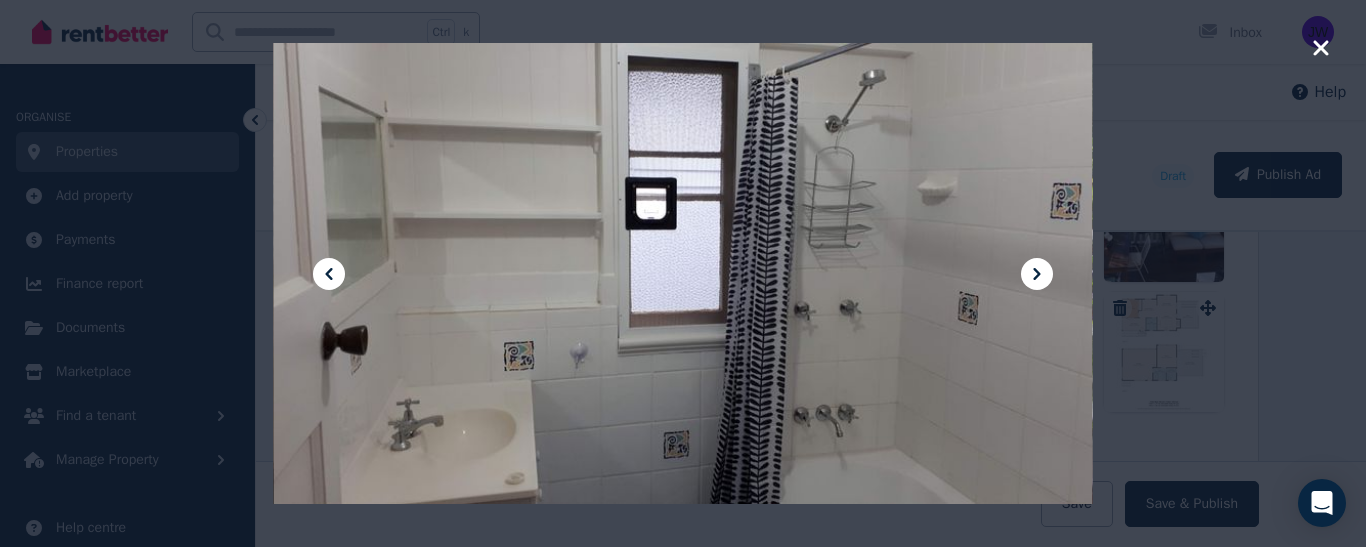 click 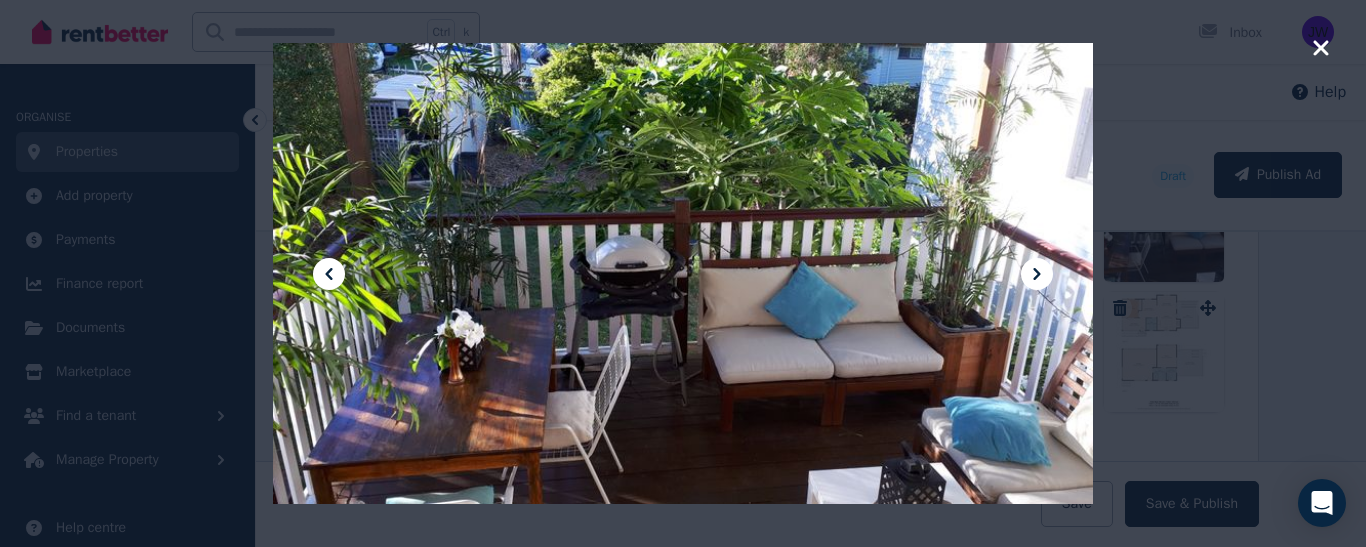 click 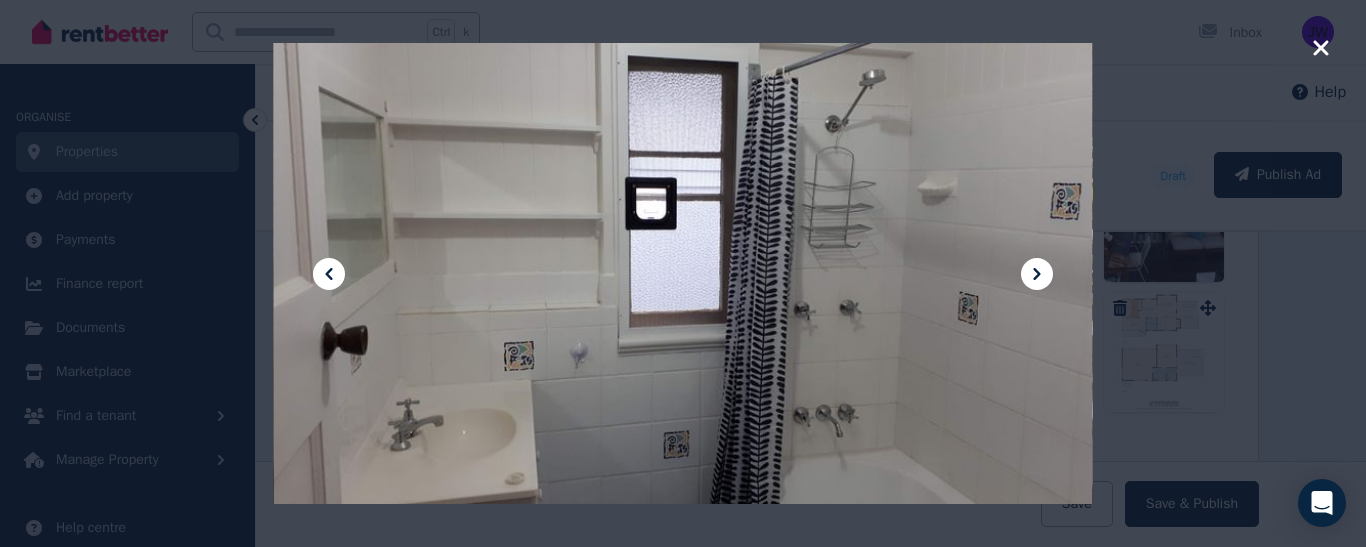 click 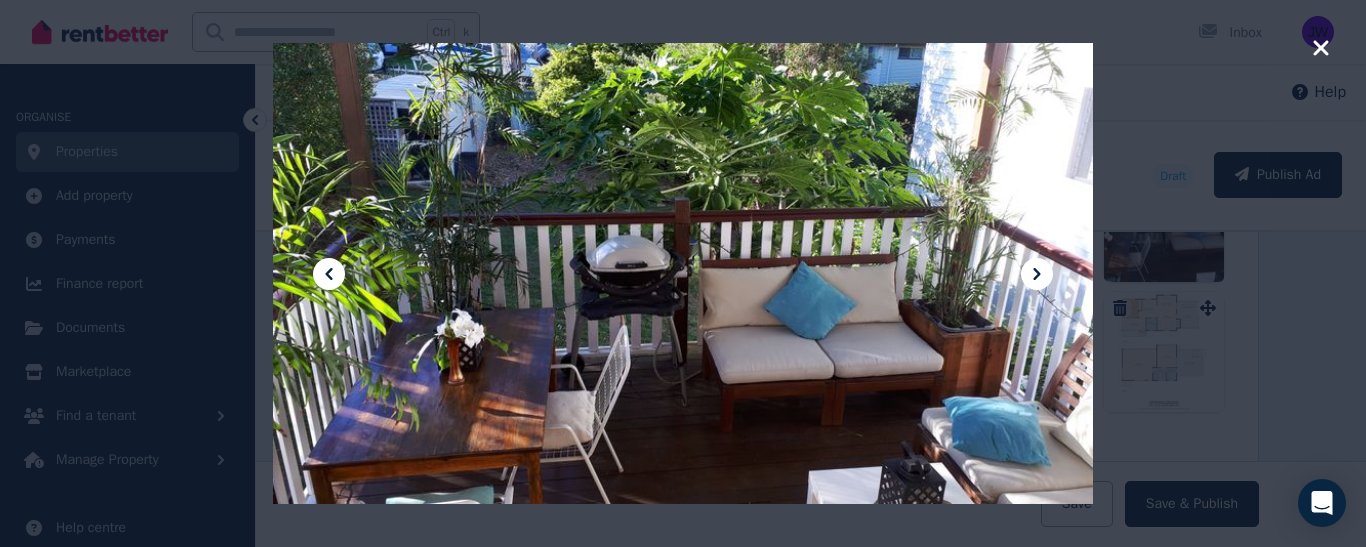 click 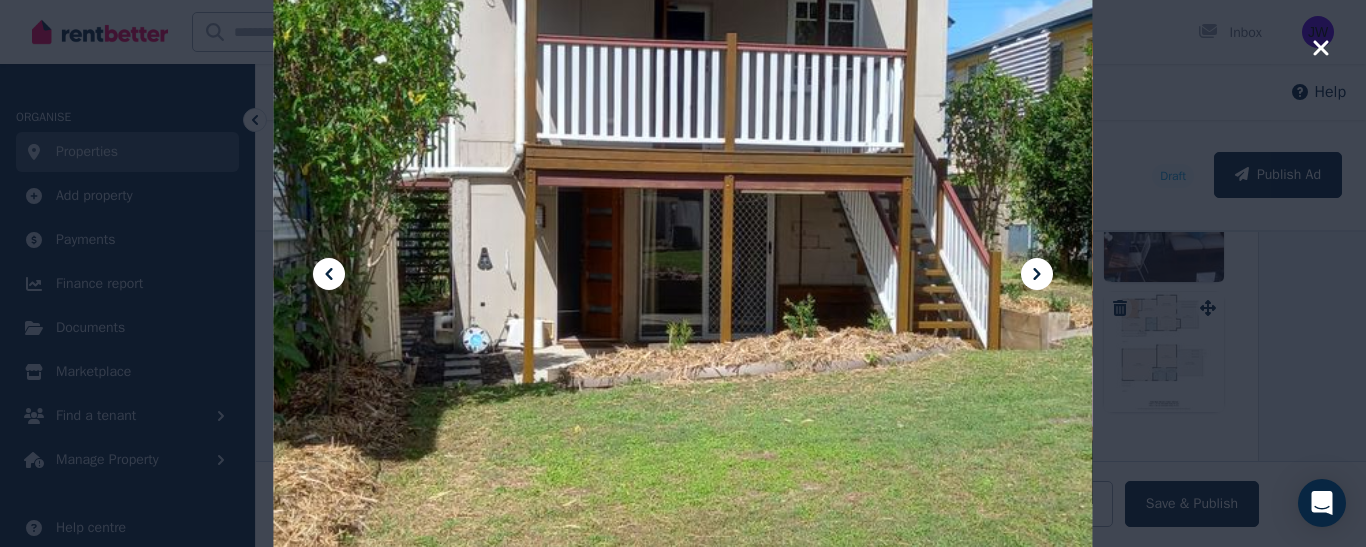click 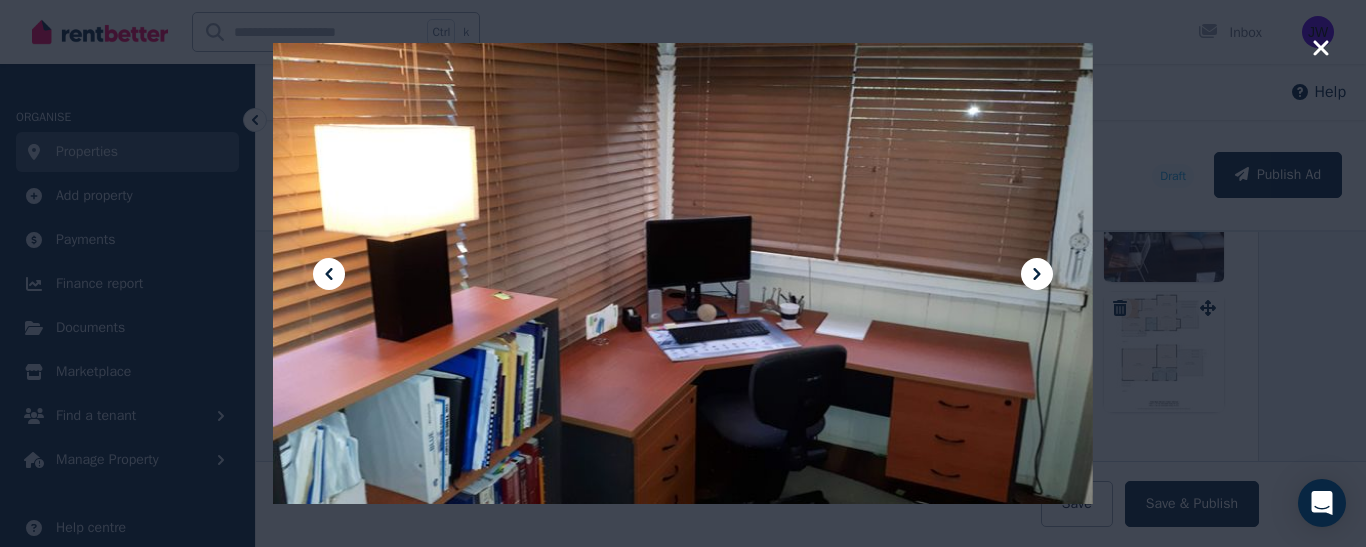 click 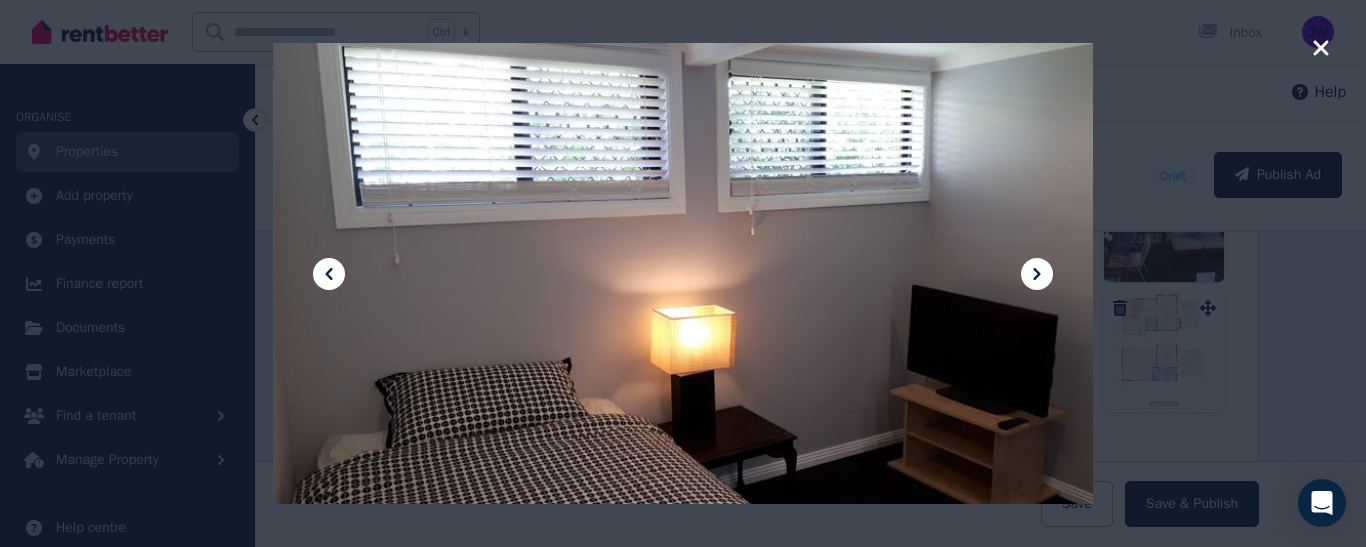 click 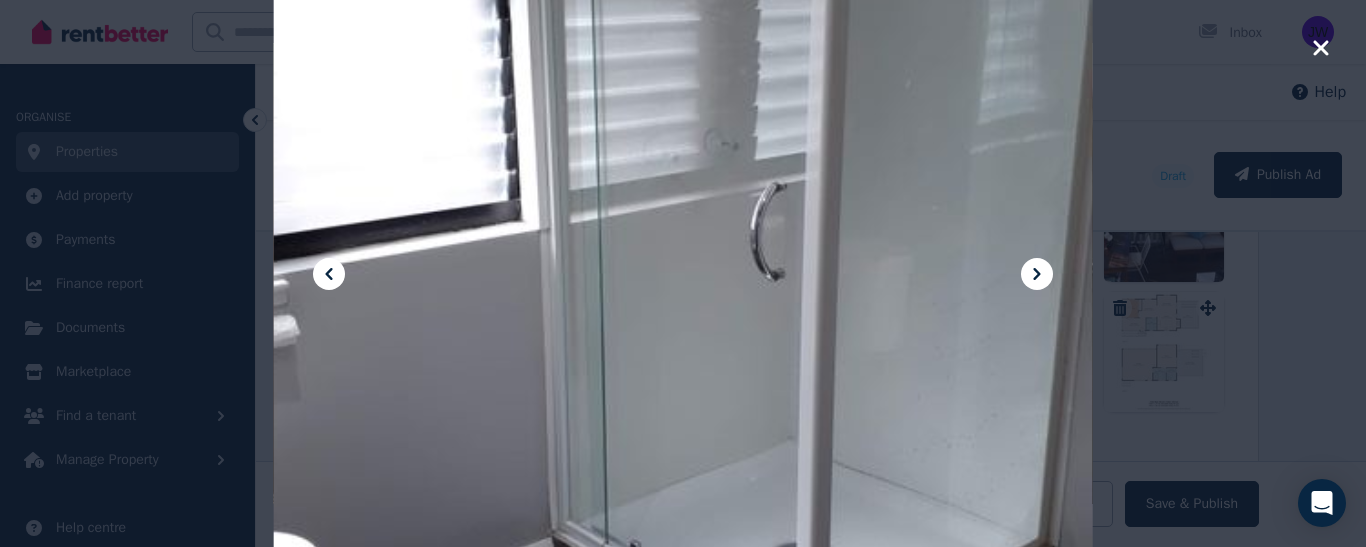 click 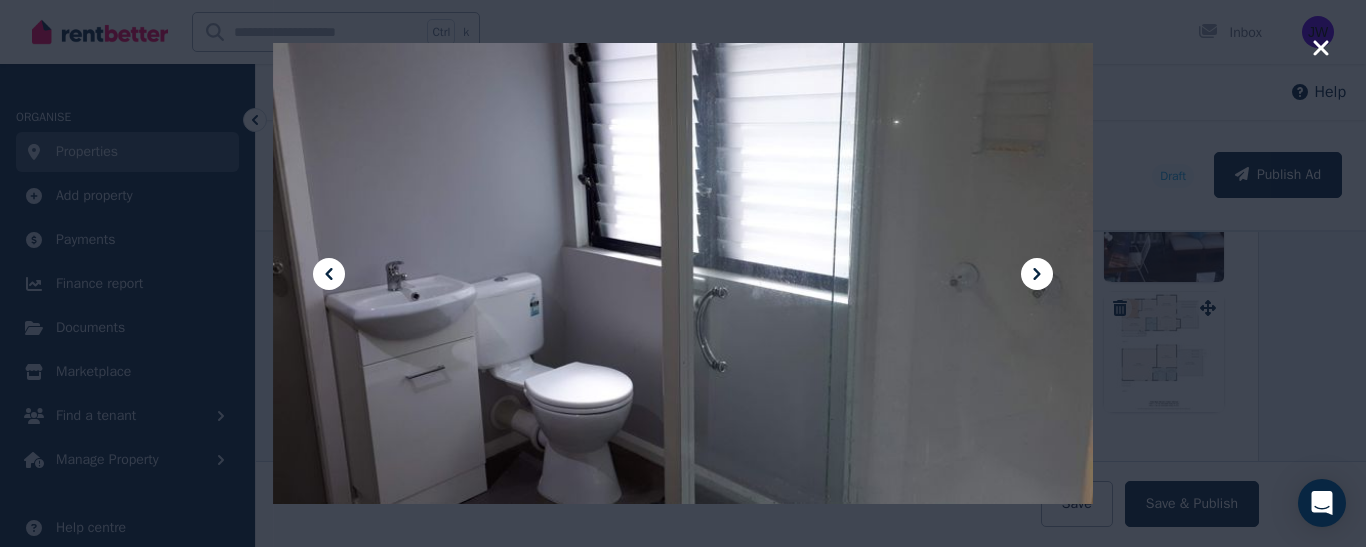 click 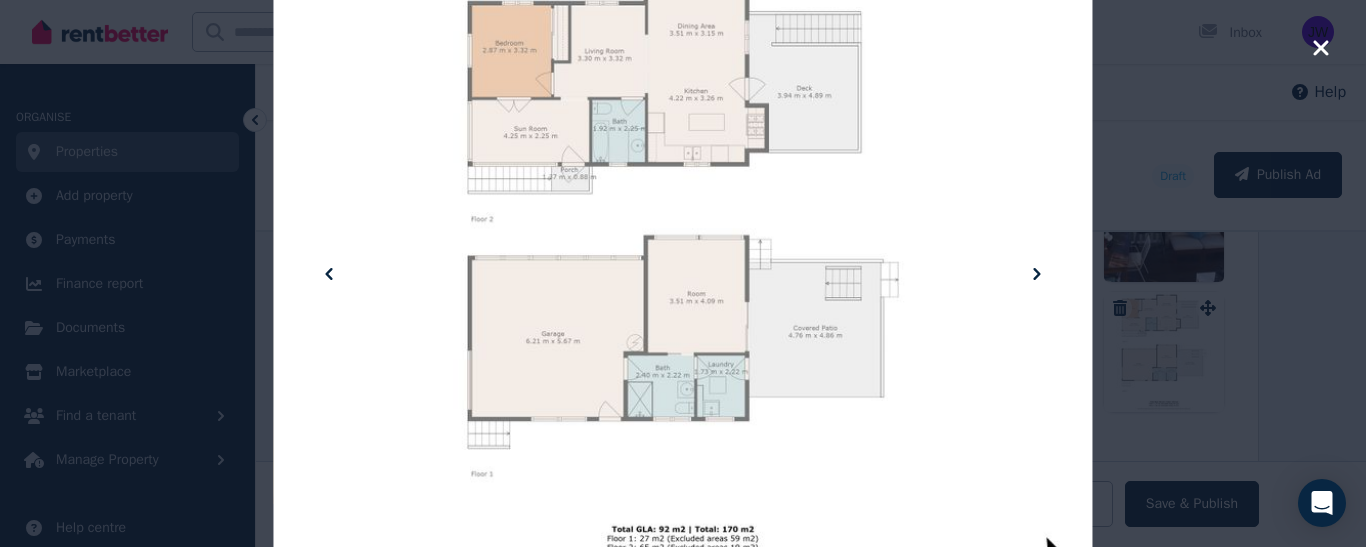 click 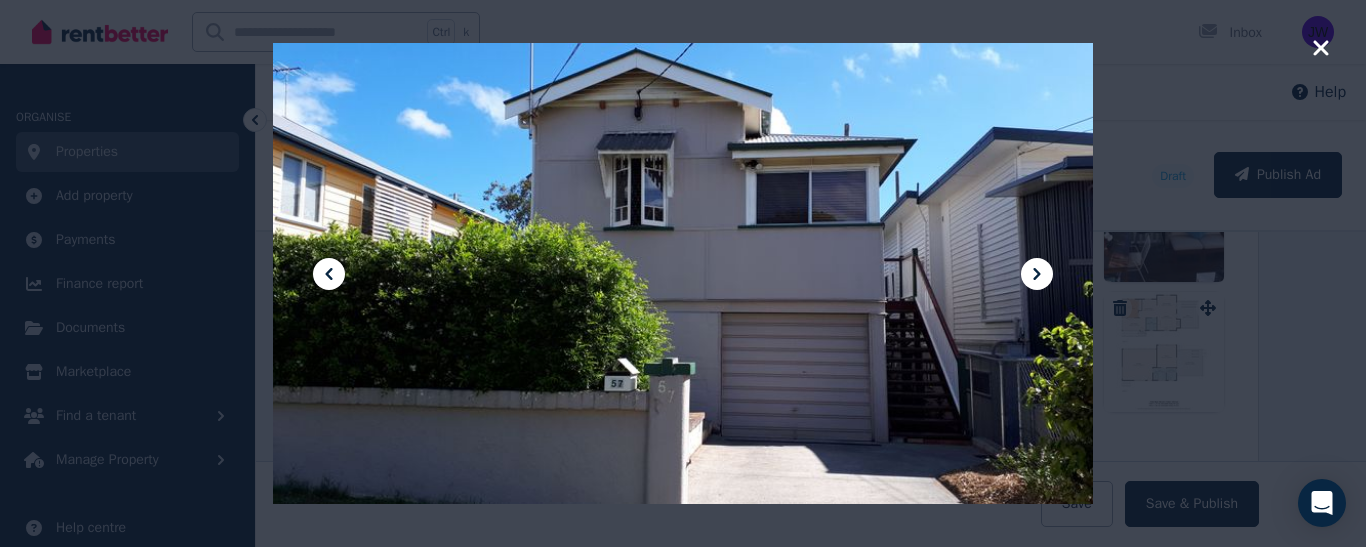 click 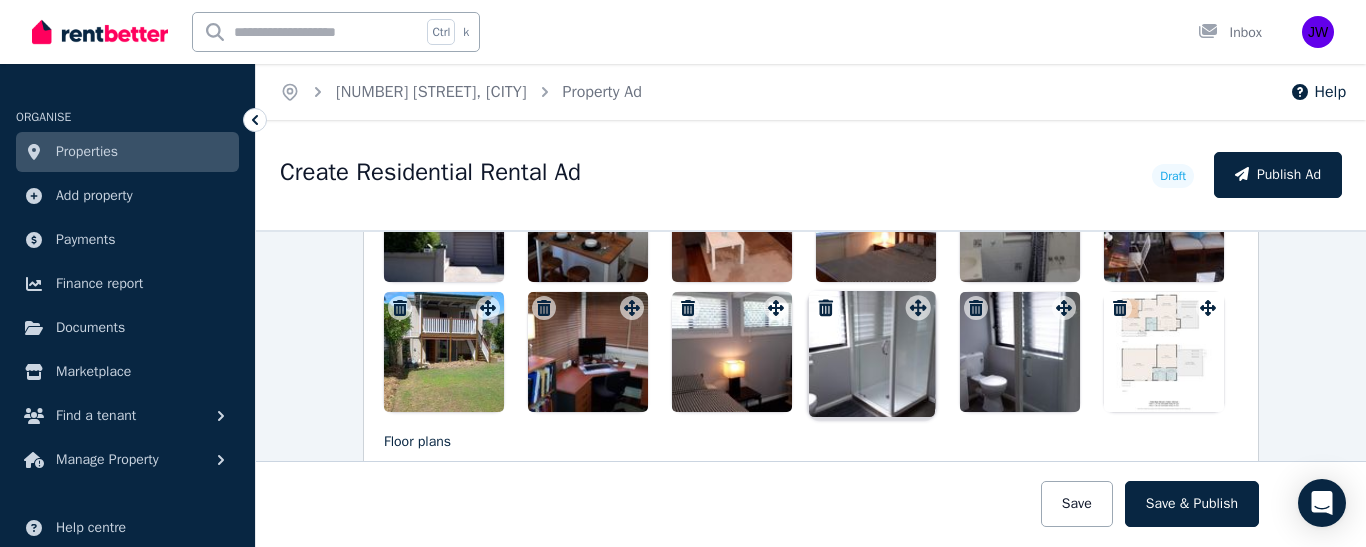click on "Photos Upload a file   or drag and drop Uploaded   " 1000004865.jpg "
To pick up a draggable item, press the space bar.
While dragging, use the arrow keys to move the item.
Press space again to drop the item in its new position, or press escape to cancel.
Draggable item 7e3fa50a-484d-4895-9cd2-df46cd1f017b was moved over droppable area 7e3fa50a-484d-4895-9cd2-df46cd1f017b." at bounding box center [811, 195] 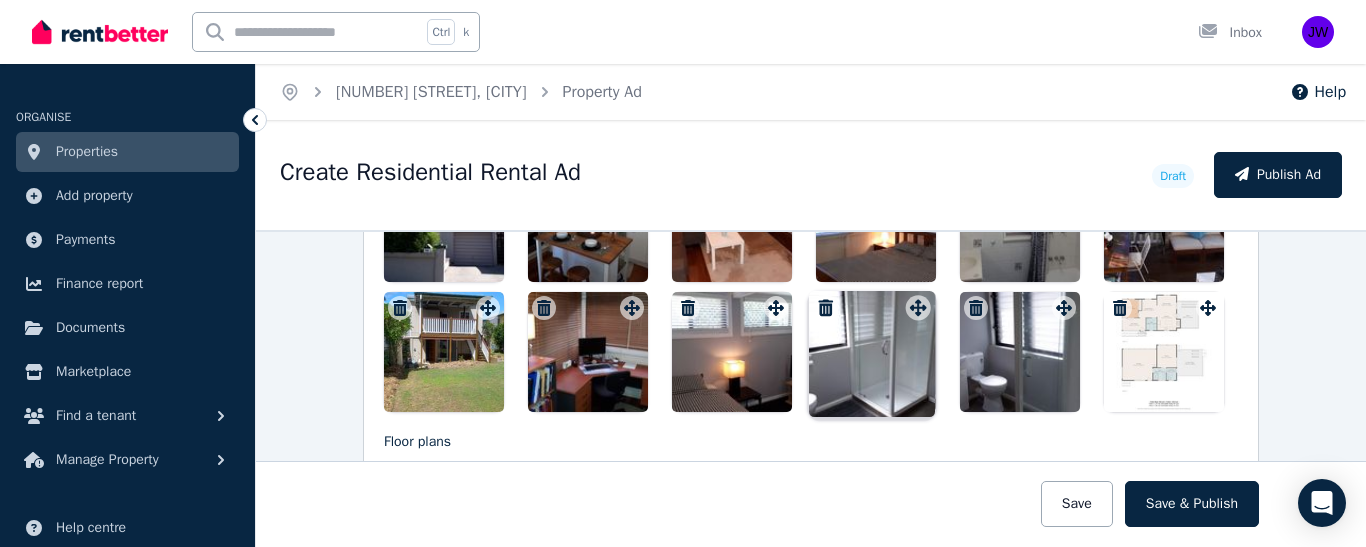 click on "Photos Upload a file   or drag and drop Uploaded   " 1000004865.jpg "
To pick up a draggable item, press the space bar.
While dragging, use the arrow keys to move the item.
Press space again to drop the item in its new position, or press escape to cancel.
Draggable item 7e3fa50a-484d-4895-9cd2-df46cd1f017b was moved over droppable area 7e3fa50a-484d-4895-9cd2-df46cd1f017b." at bounding box center [811, 195] 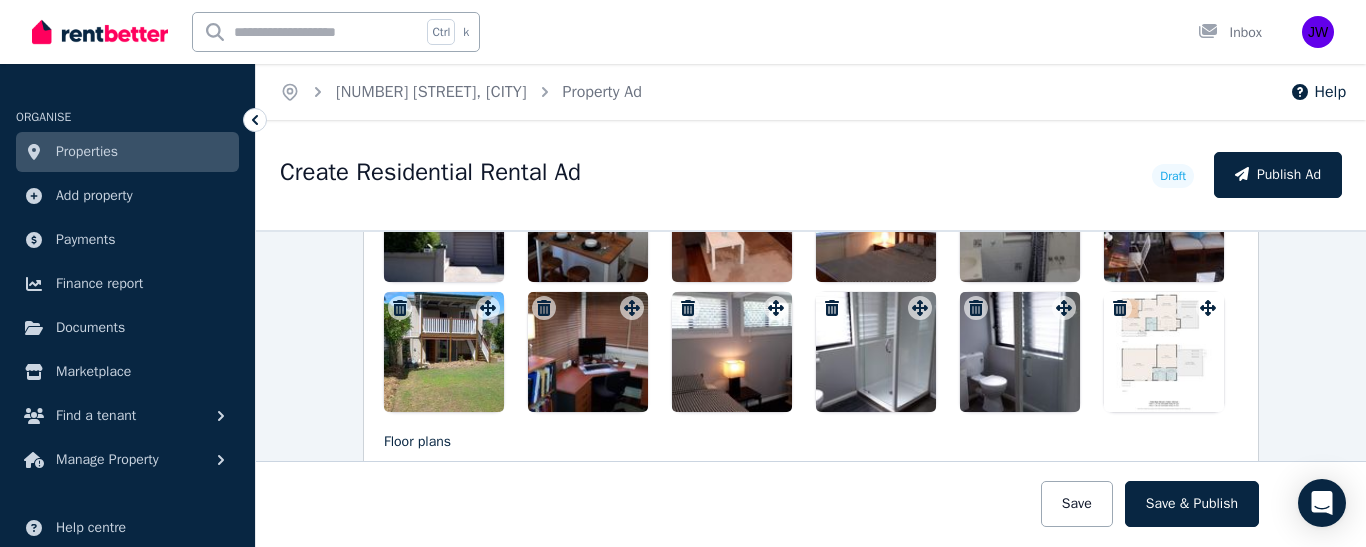 click 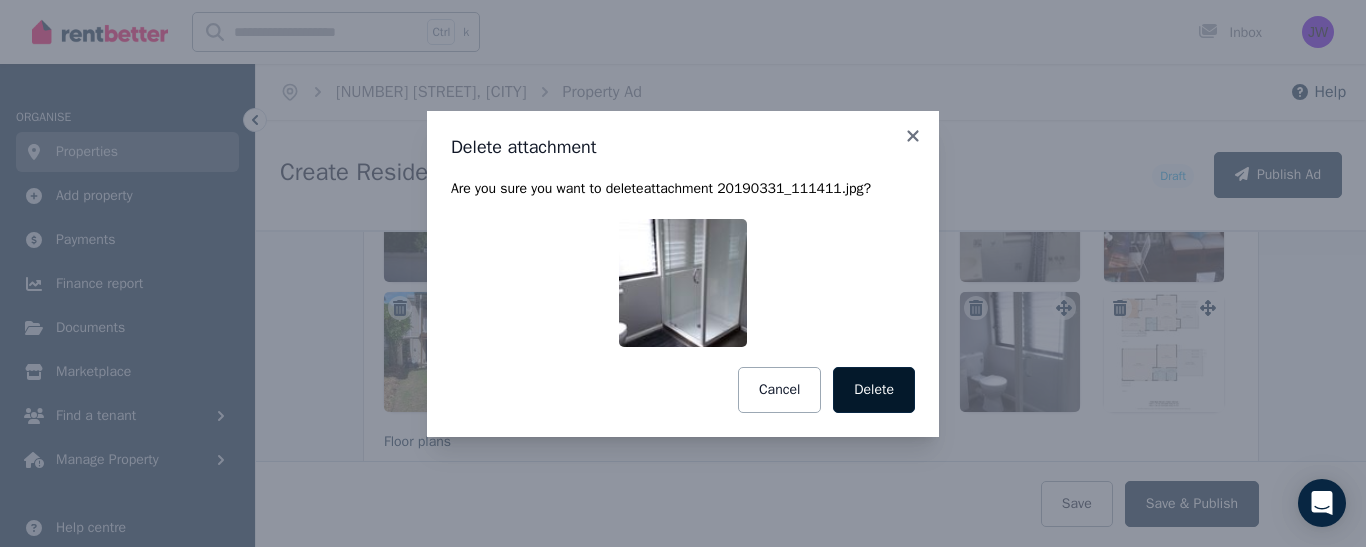 click on "Delete" at bounding box center [874, 390] 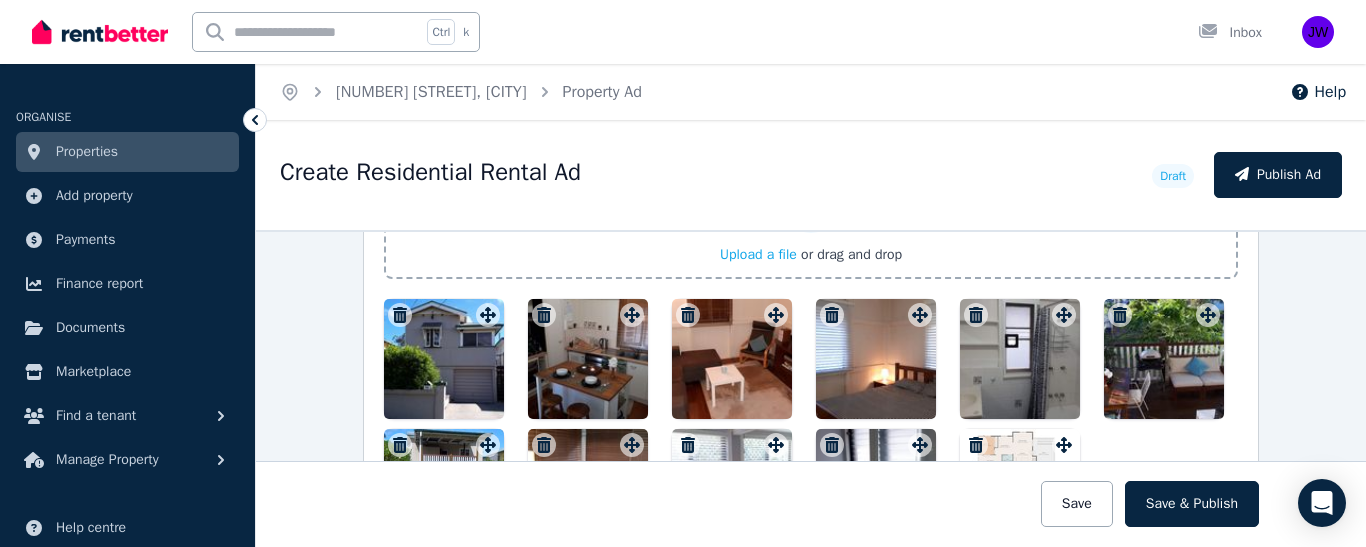 scroll, scrollTop: 2584, scrollLeft: 0, axis: vertical 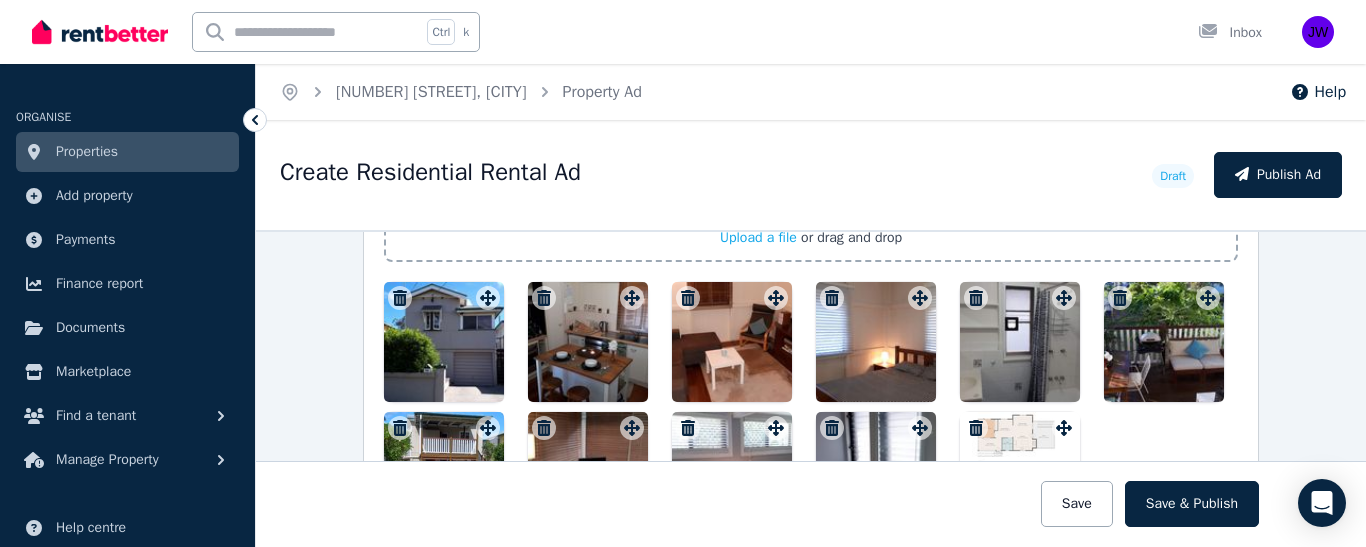 click at bounding box center [1020, 342] 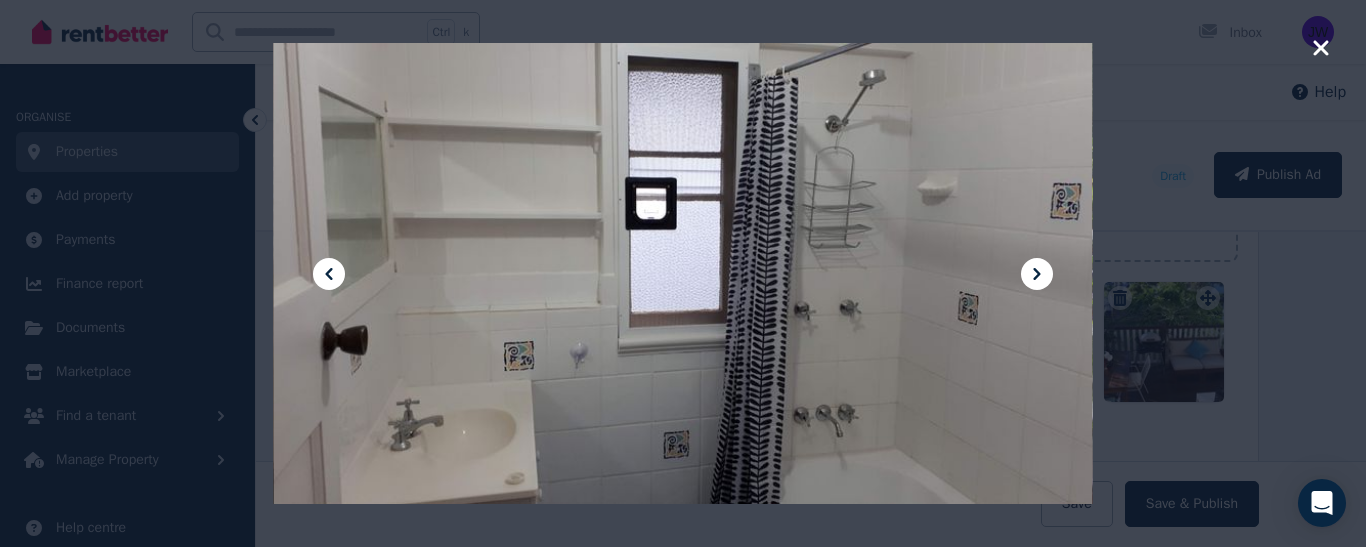 click 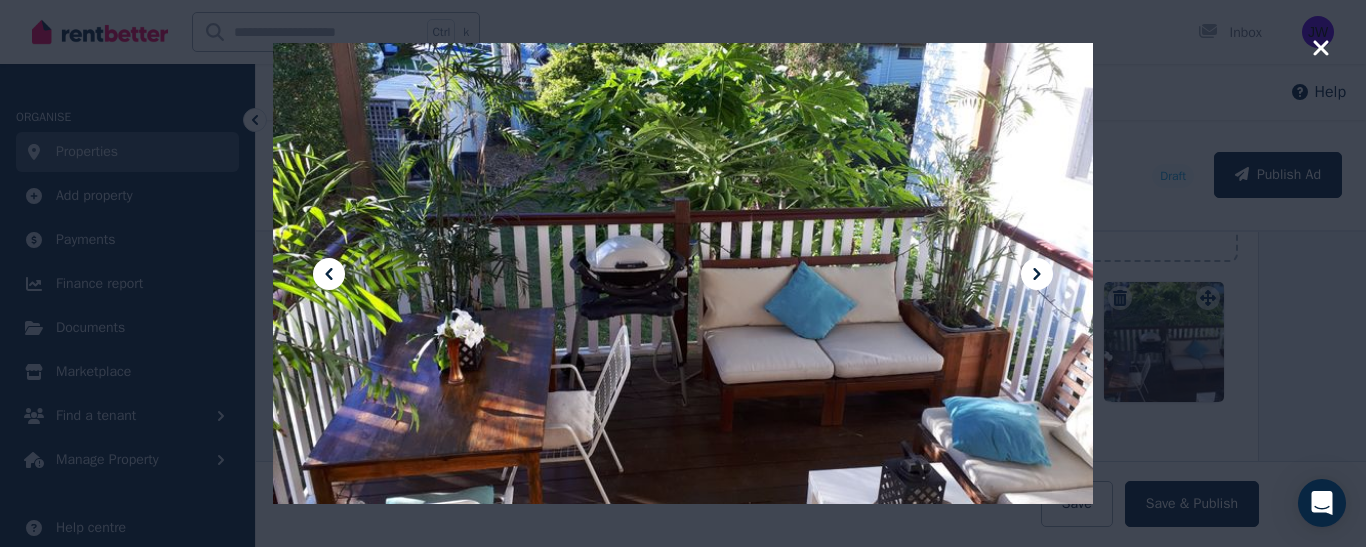 click 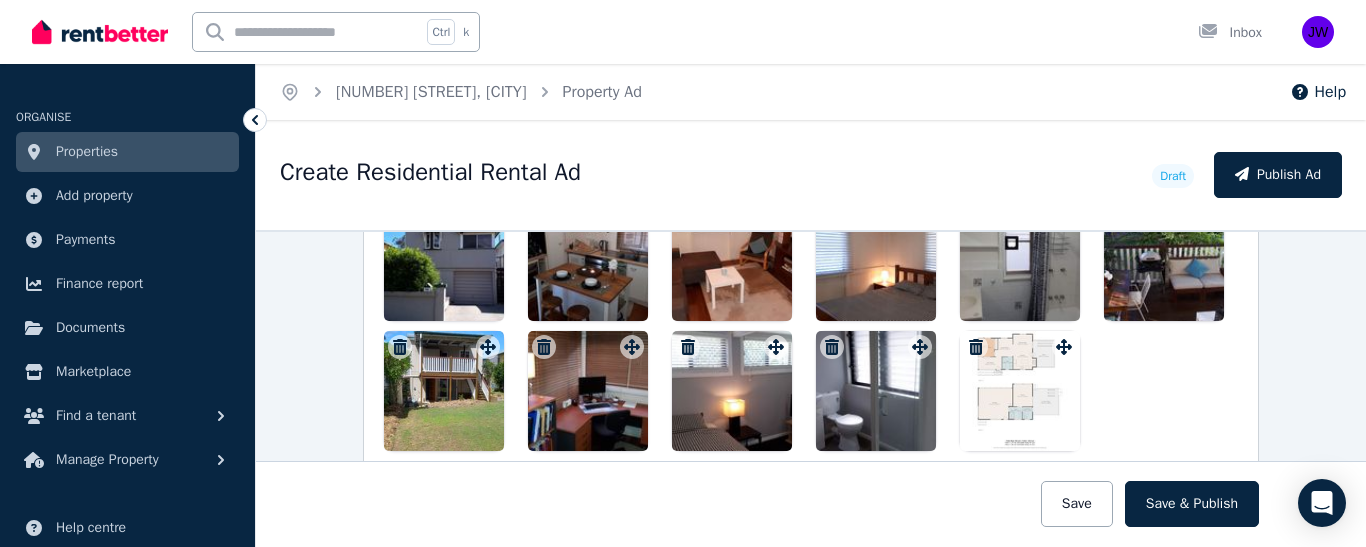 scroll, scrollTop: 2666, scrollLeft: 0, axis: vertical 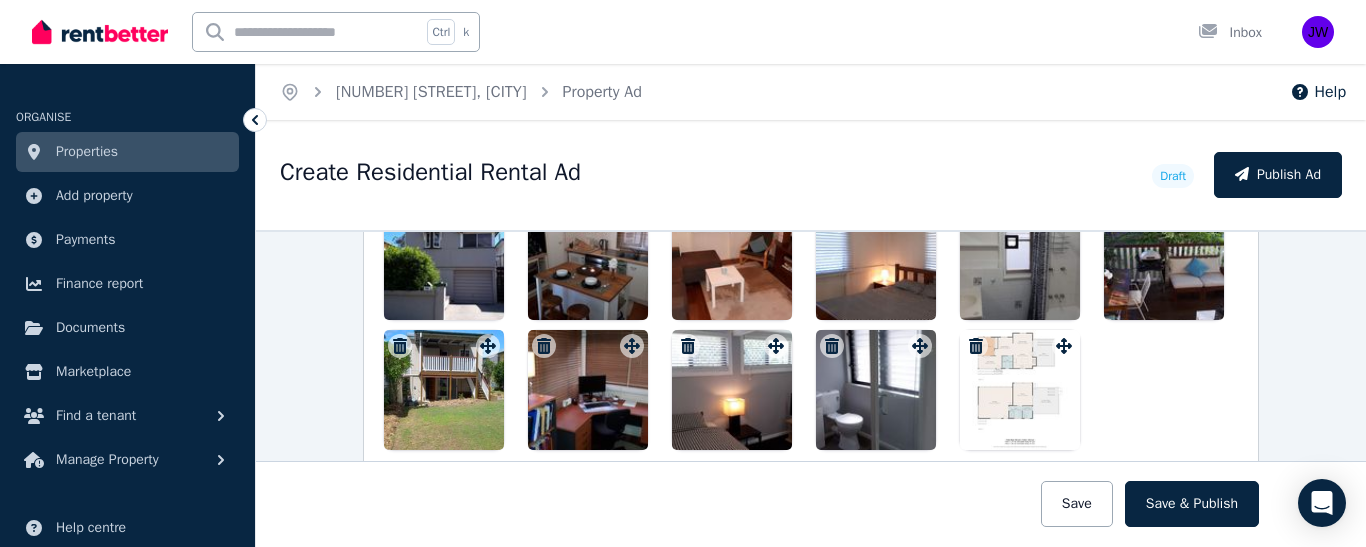click at bounding box center [588, 390] 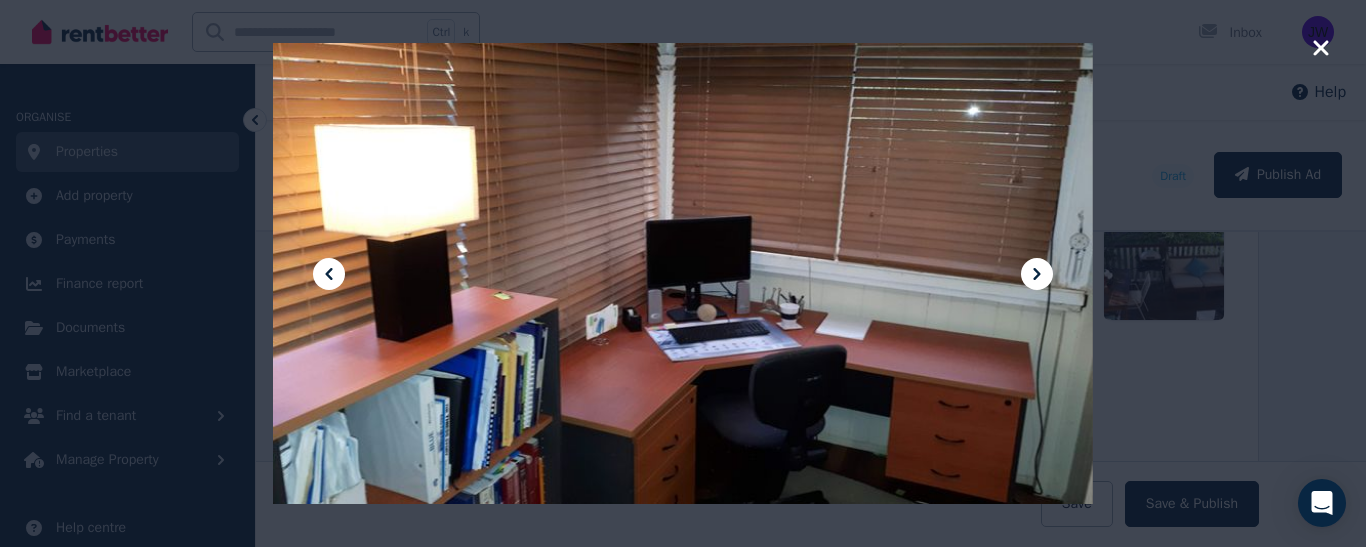 click 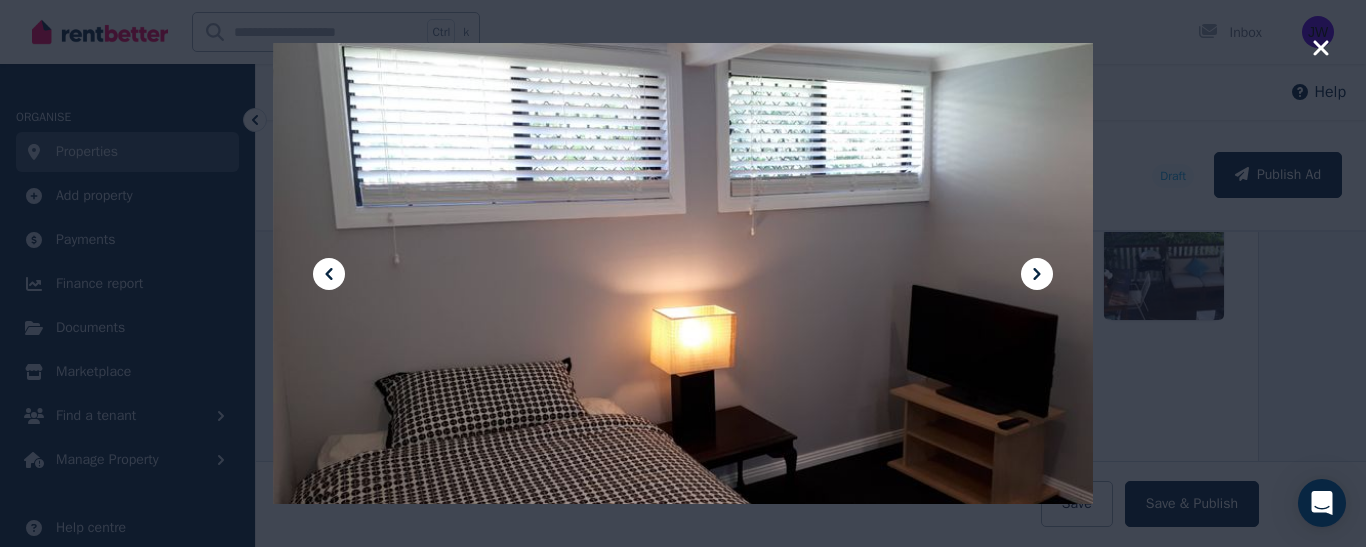 click 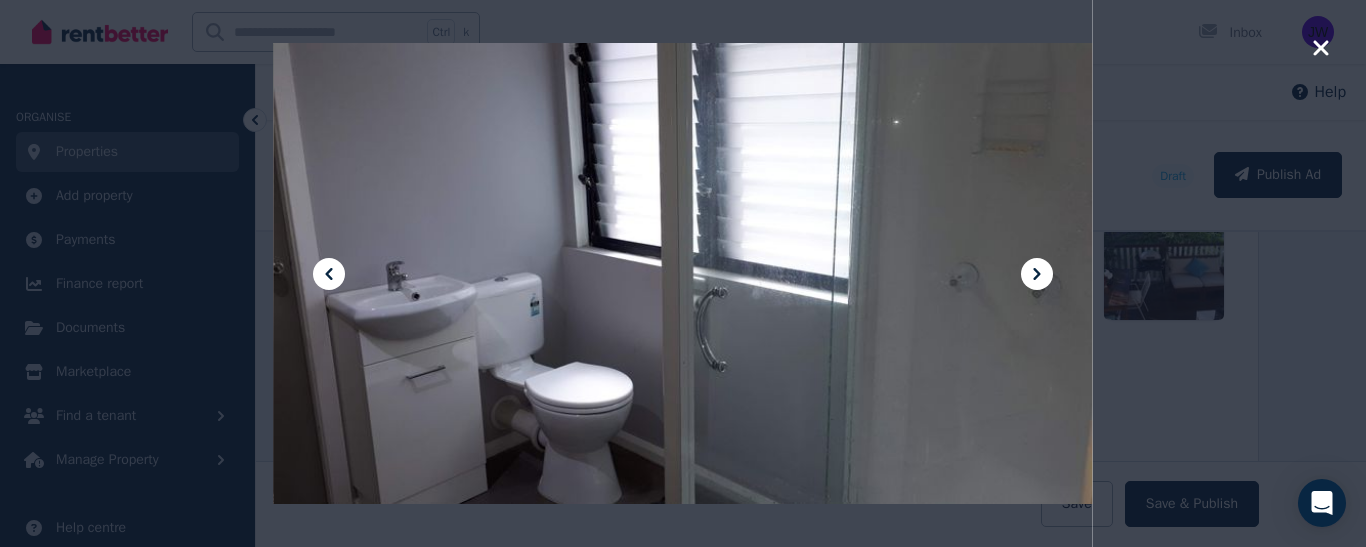 click 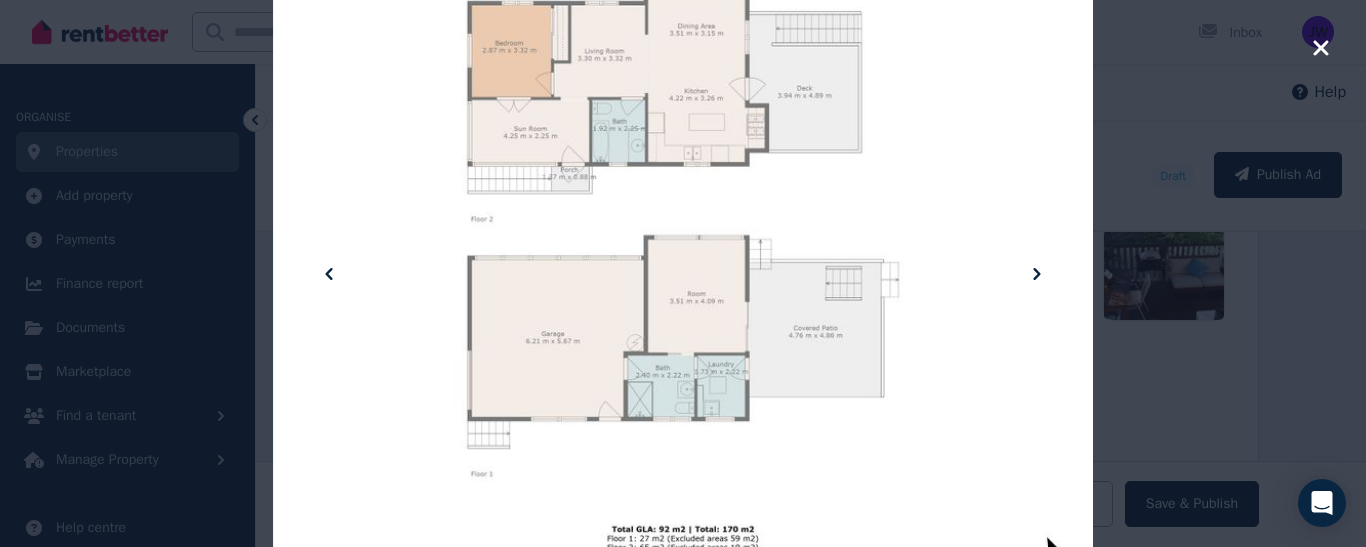 click 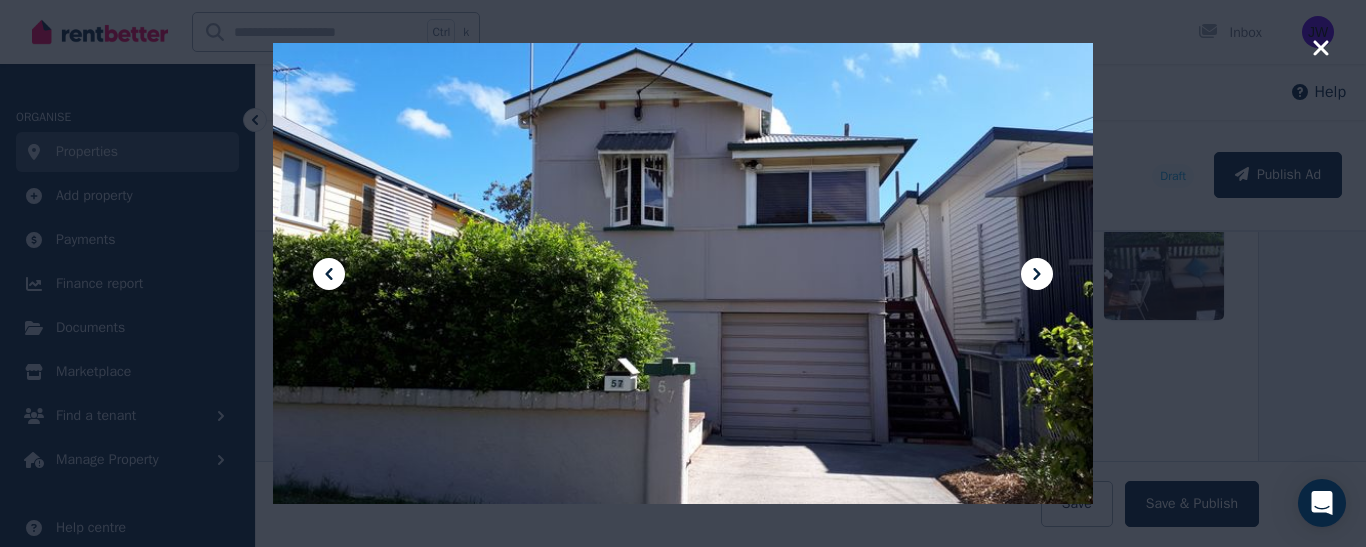 click 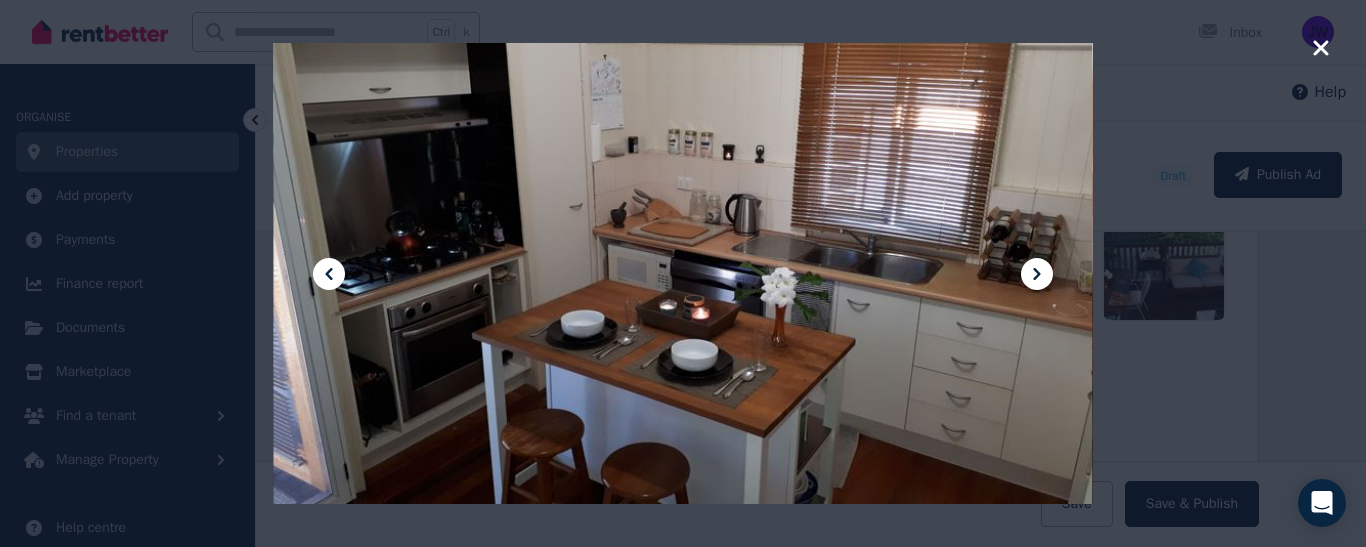 click 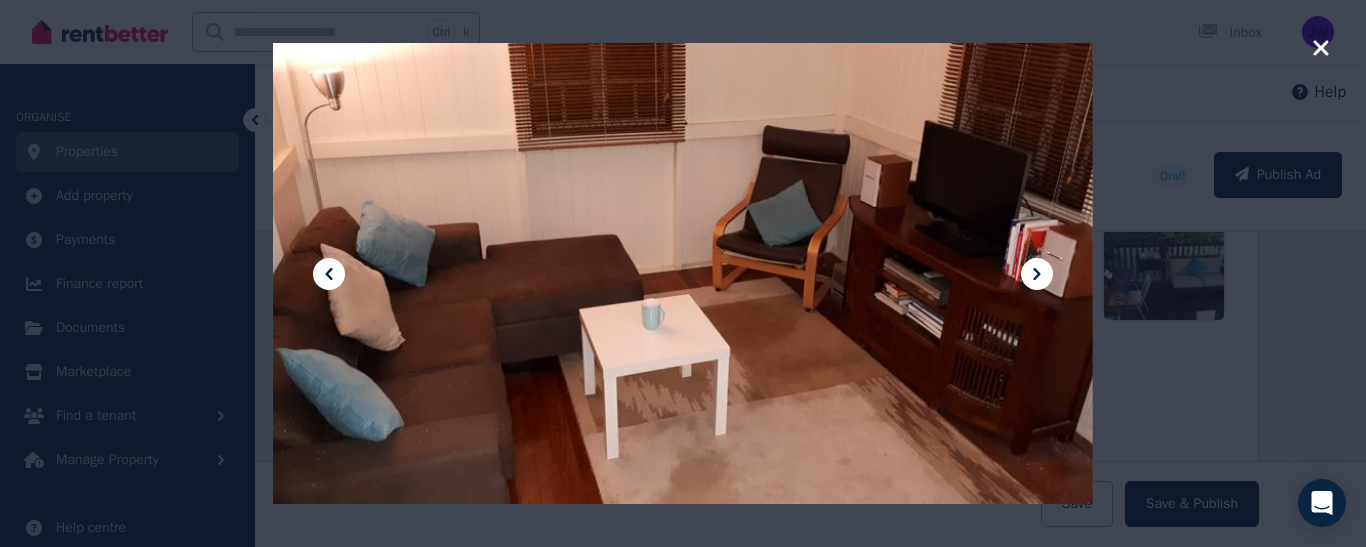 click 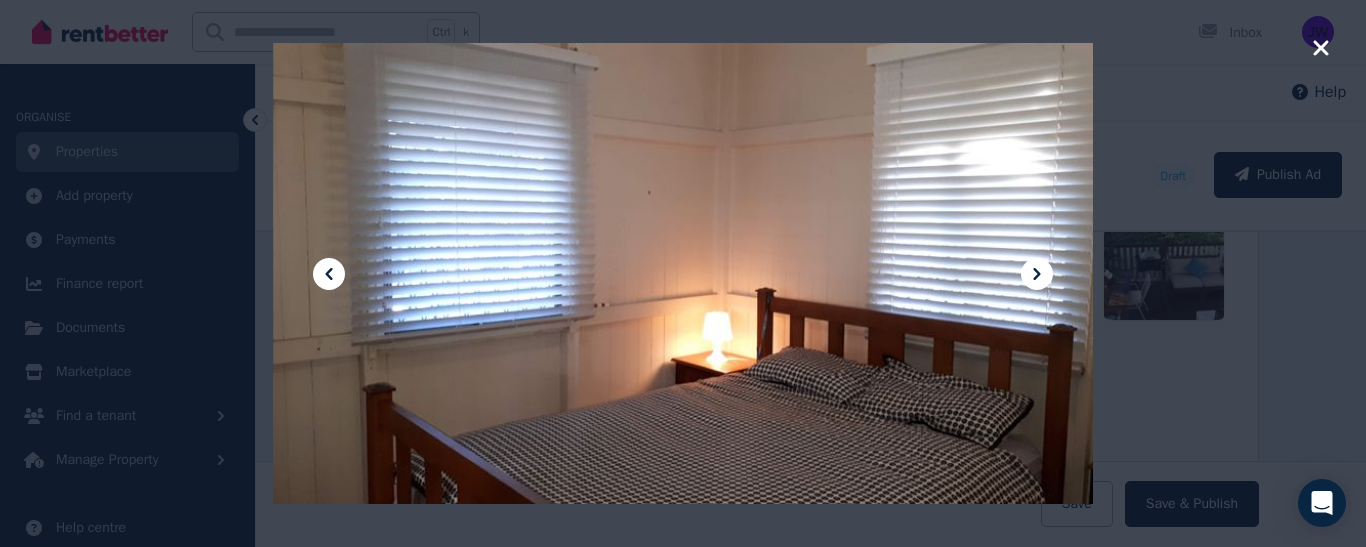 click 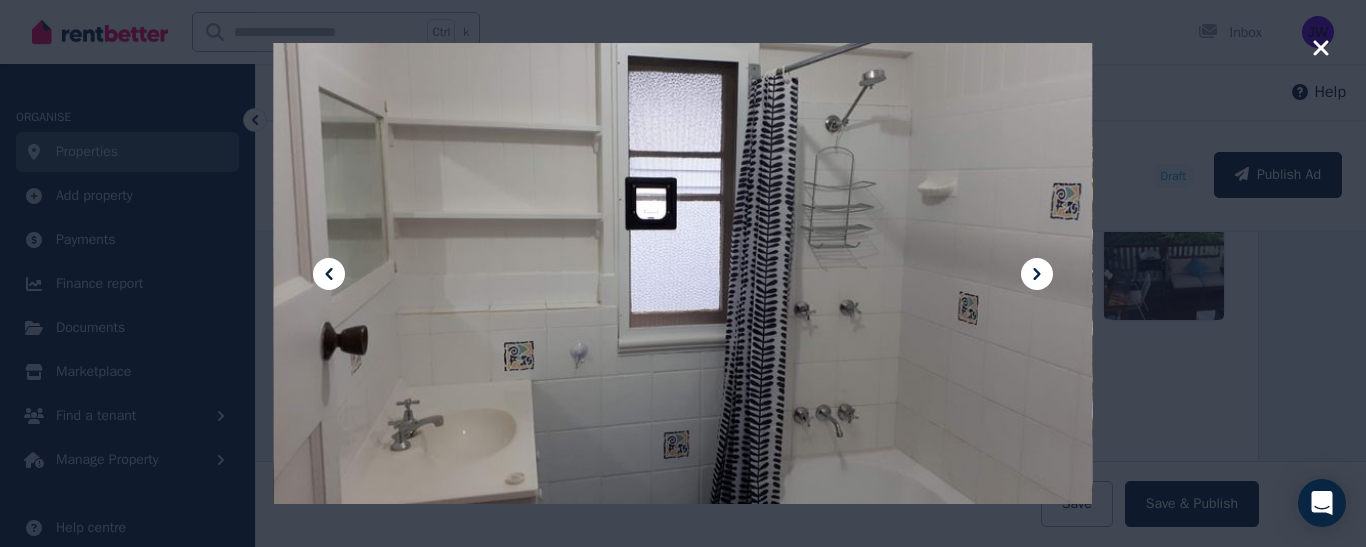 click 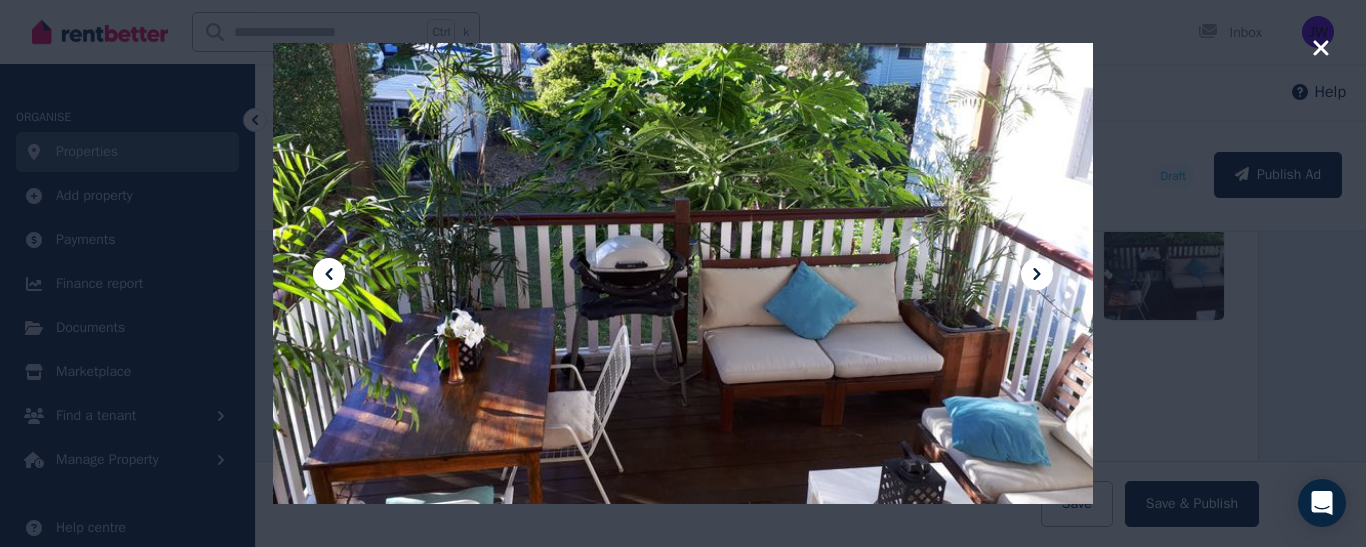 click 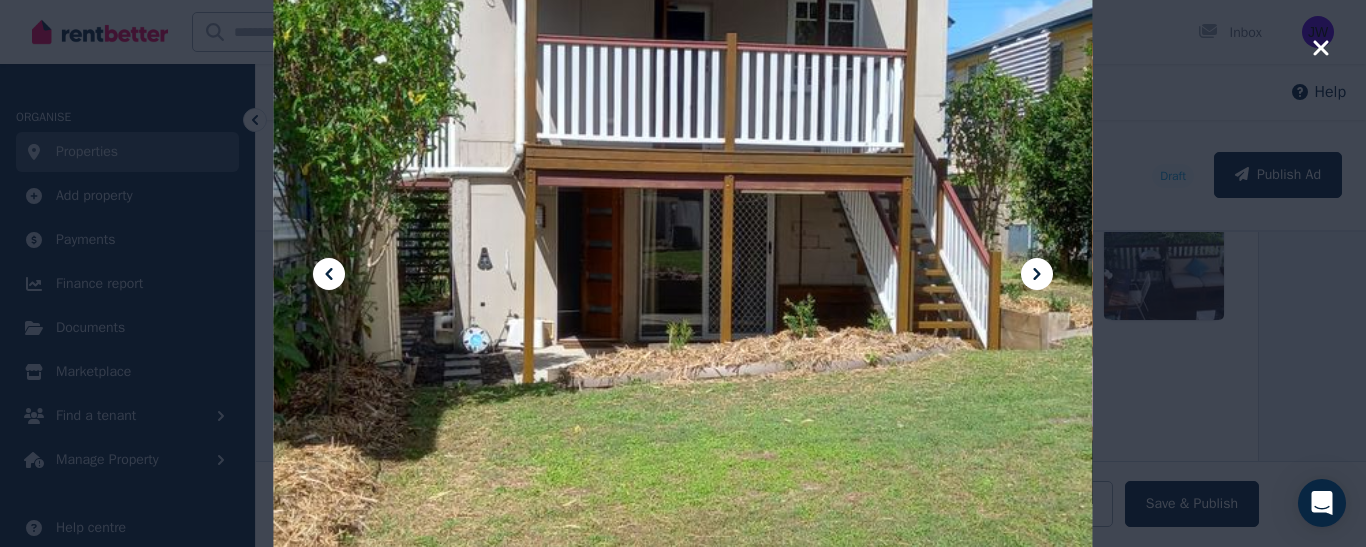 click 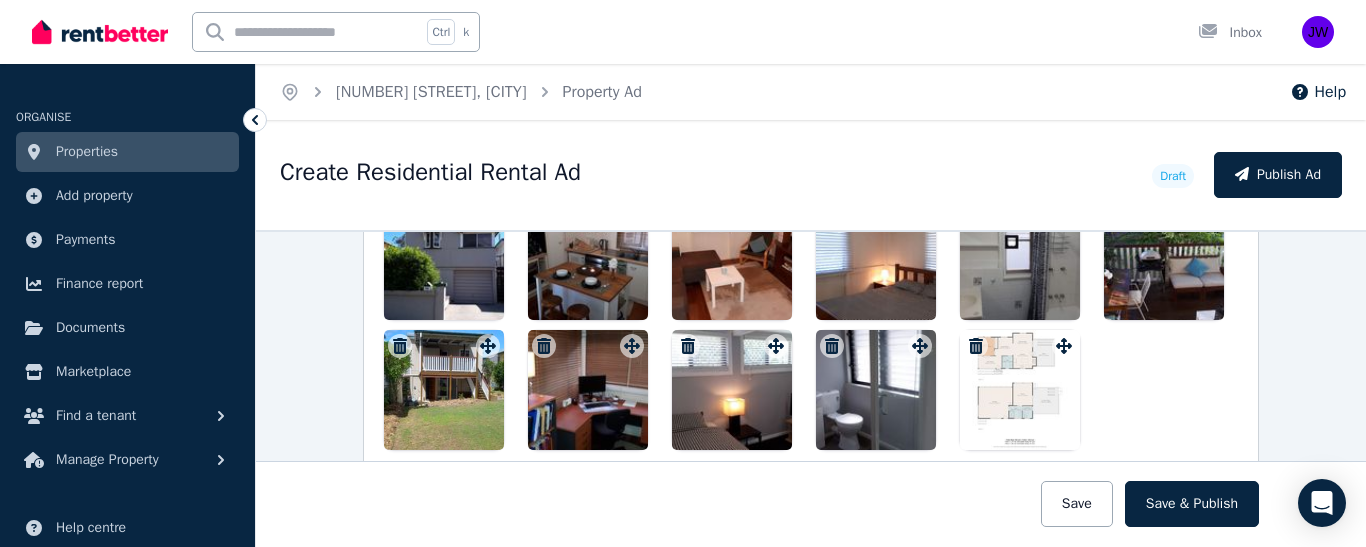 click at bounding box center (1020, 390) 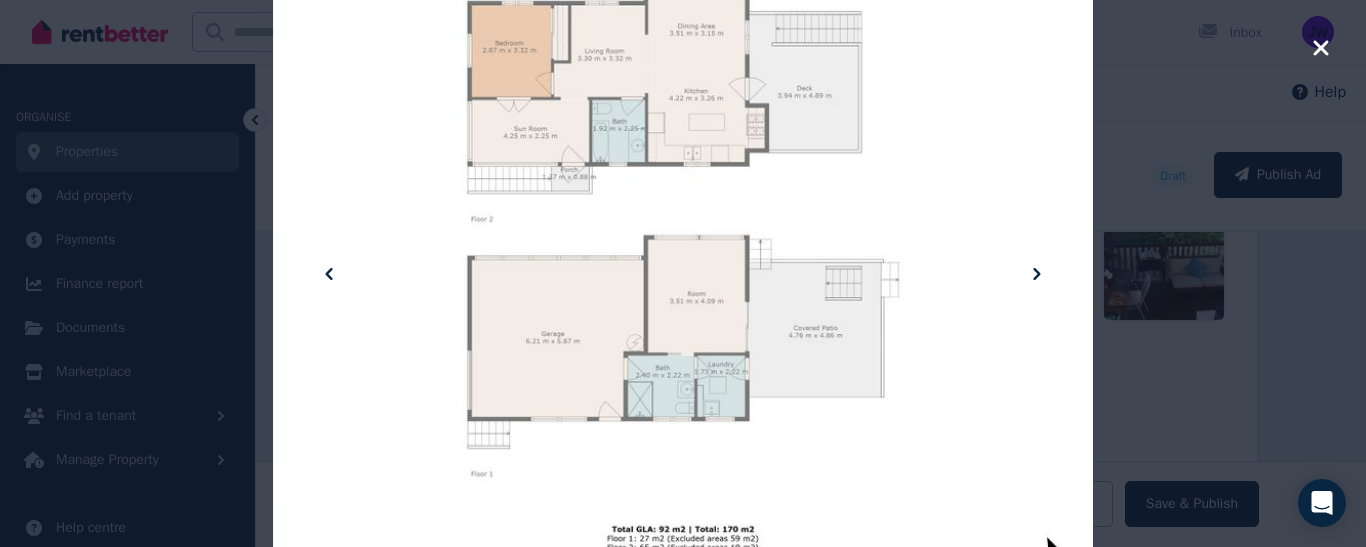 click 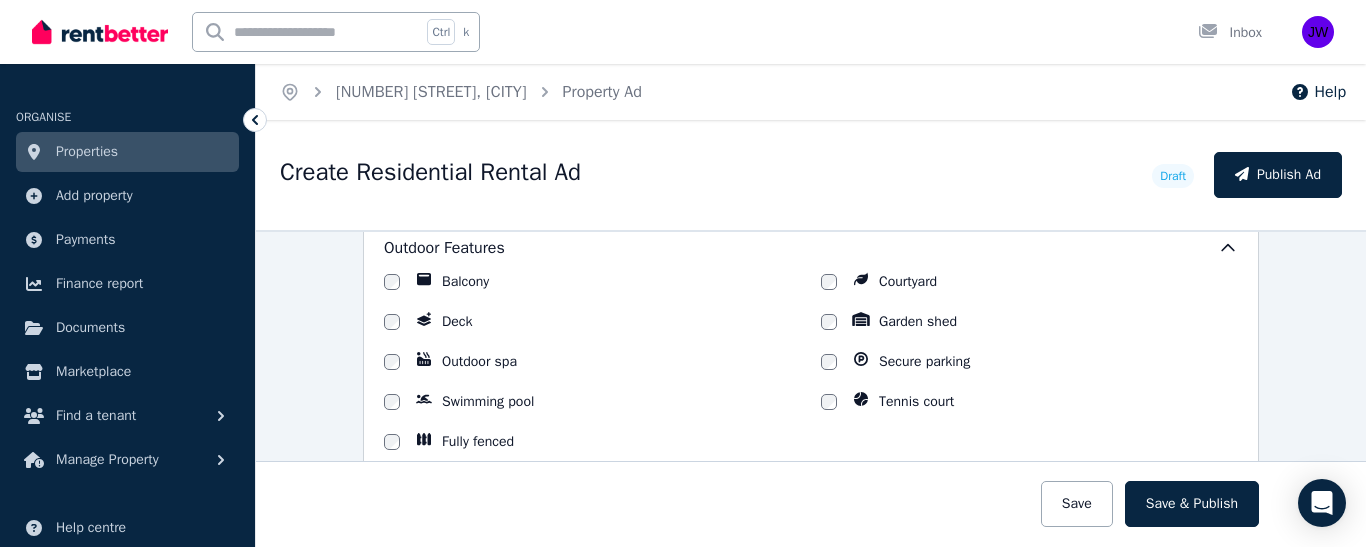 scroll, scrollTop: 1979, scrollLeft: 0, axis: vertical 